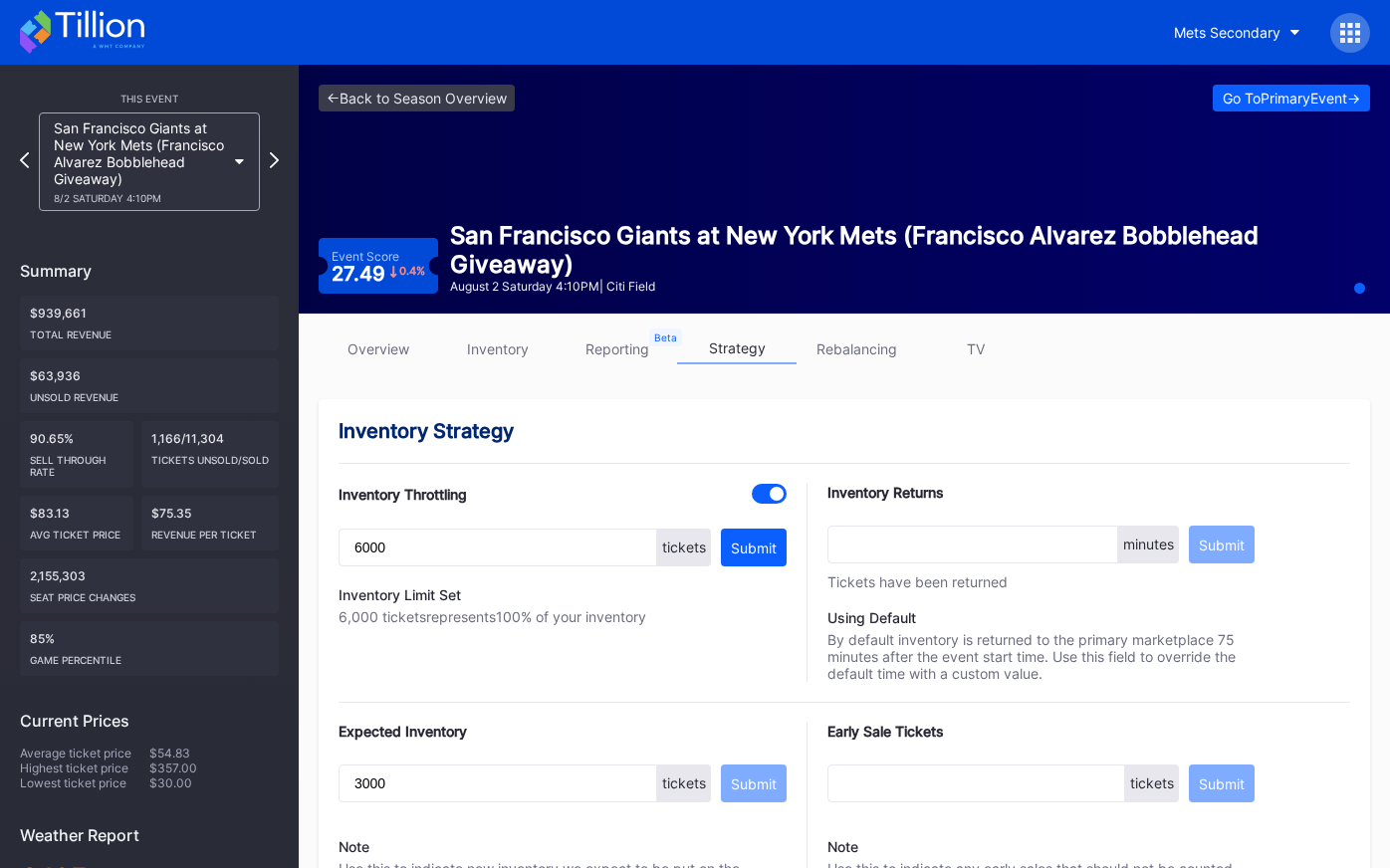 scroll, scrollTop: 0, scrollLeft: 0, axis: both 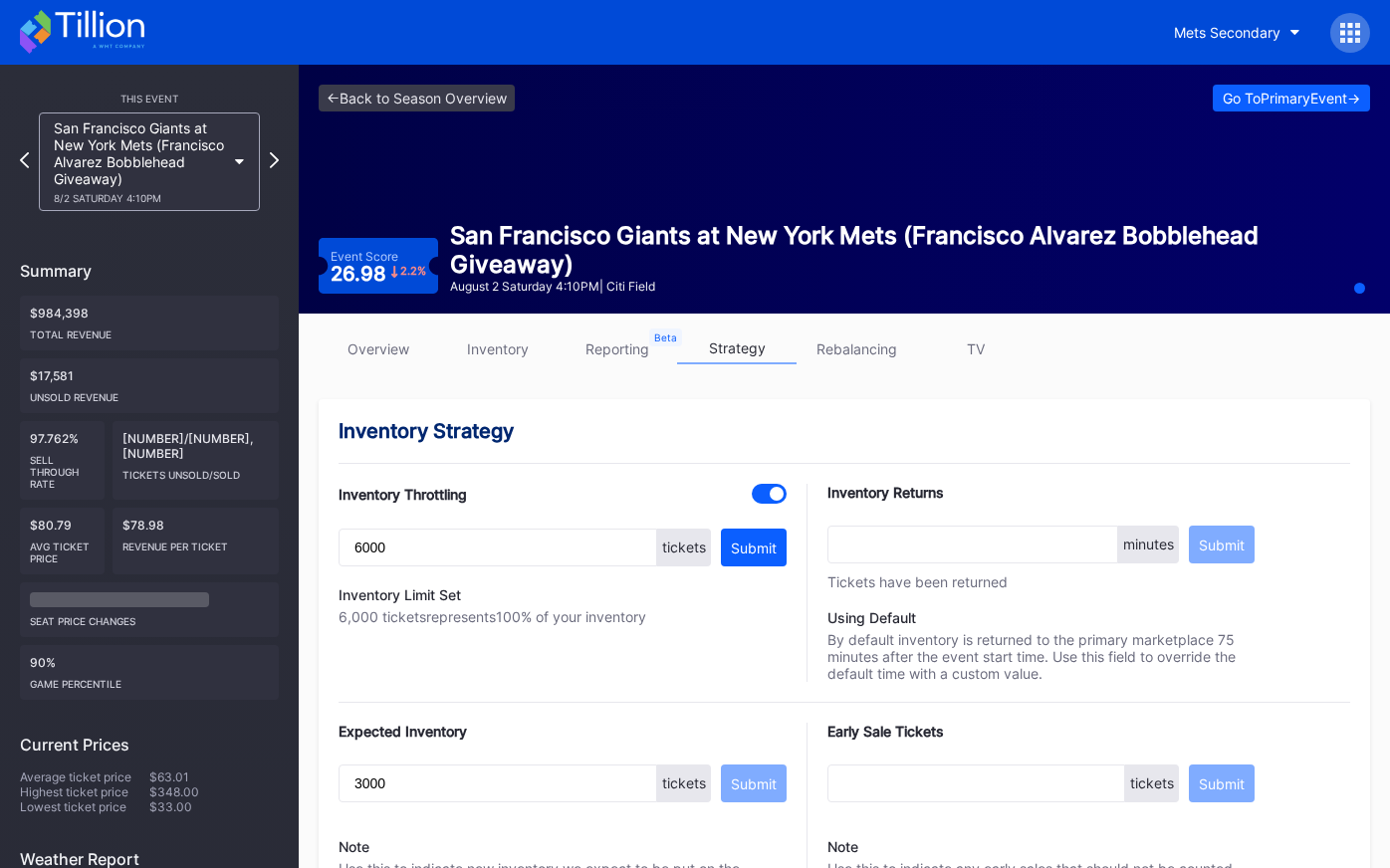 click on "overview" at bounding box center [378, 348] 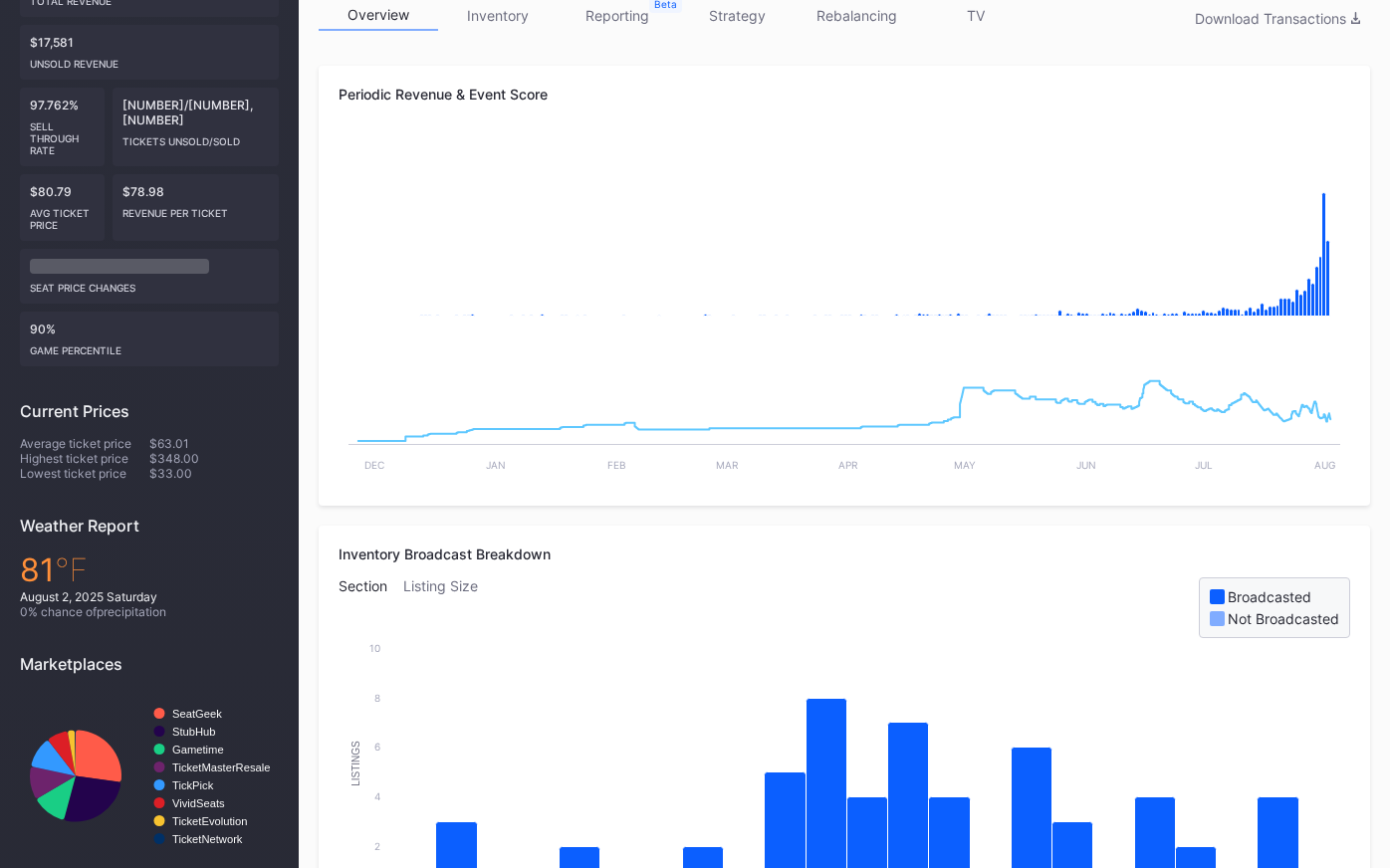 scroll, scrollTop: 4, scrollLeft: 0, axis: vertical 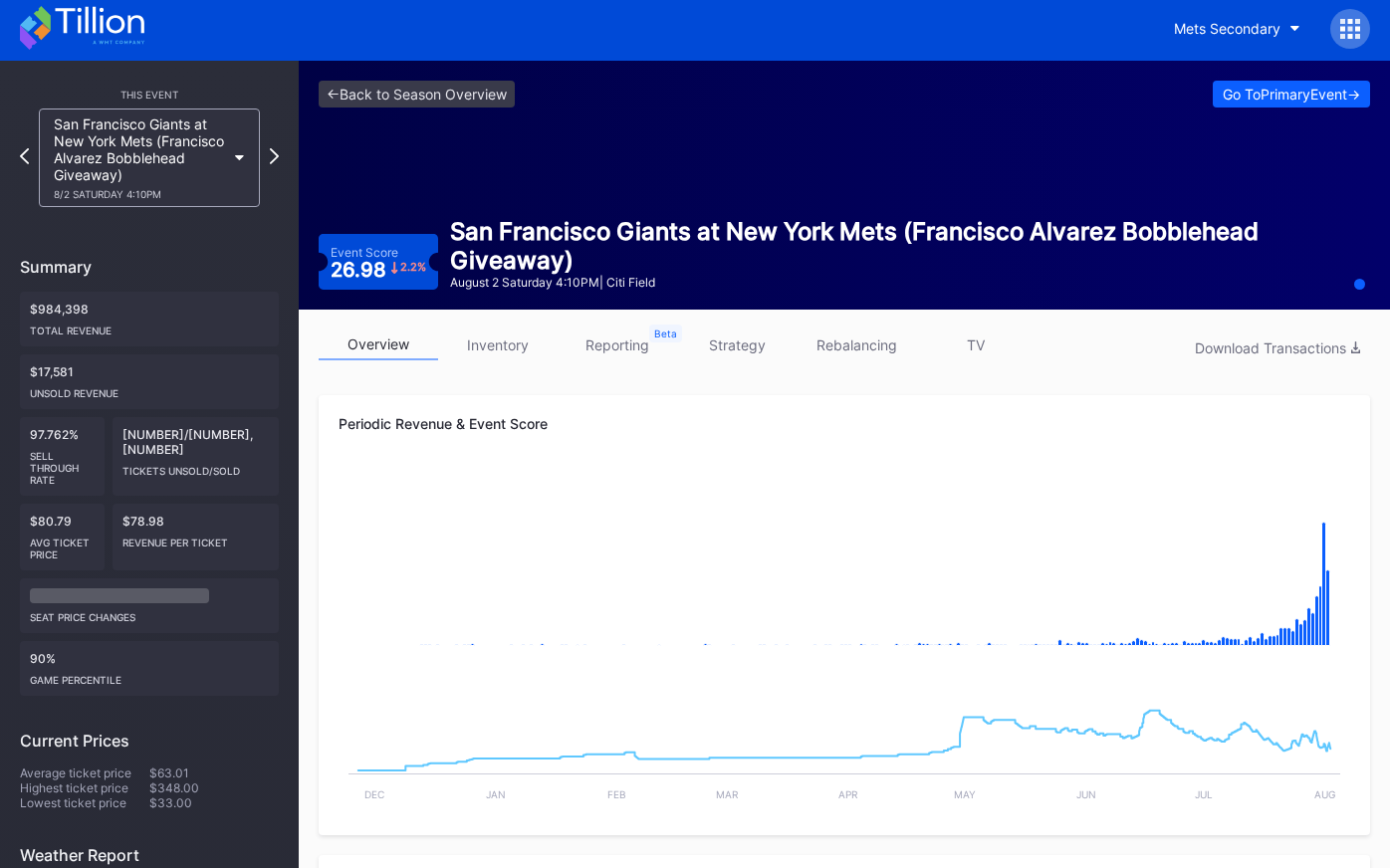 click on "inventory" at bounding box center (498, 344) 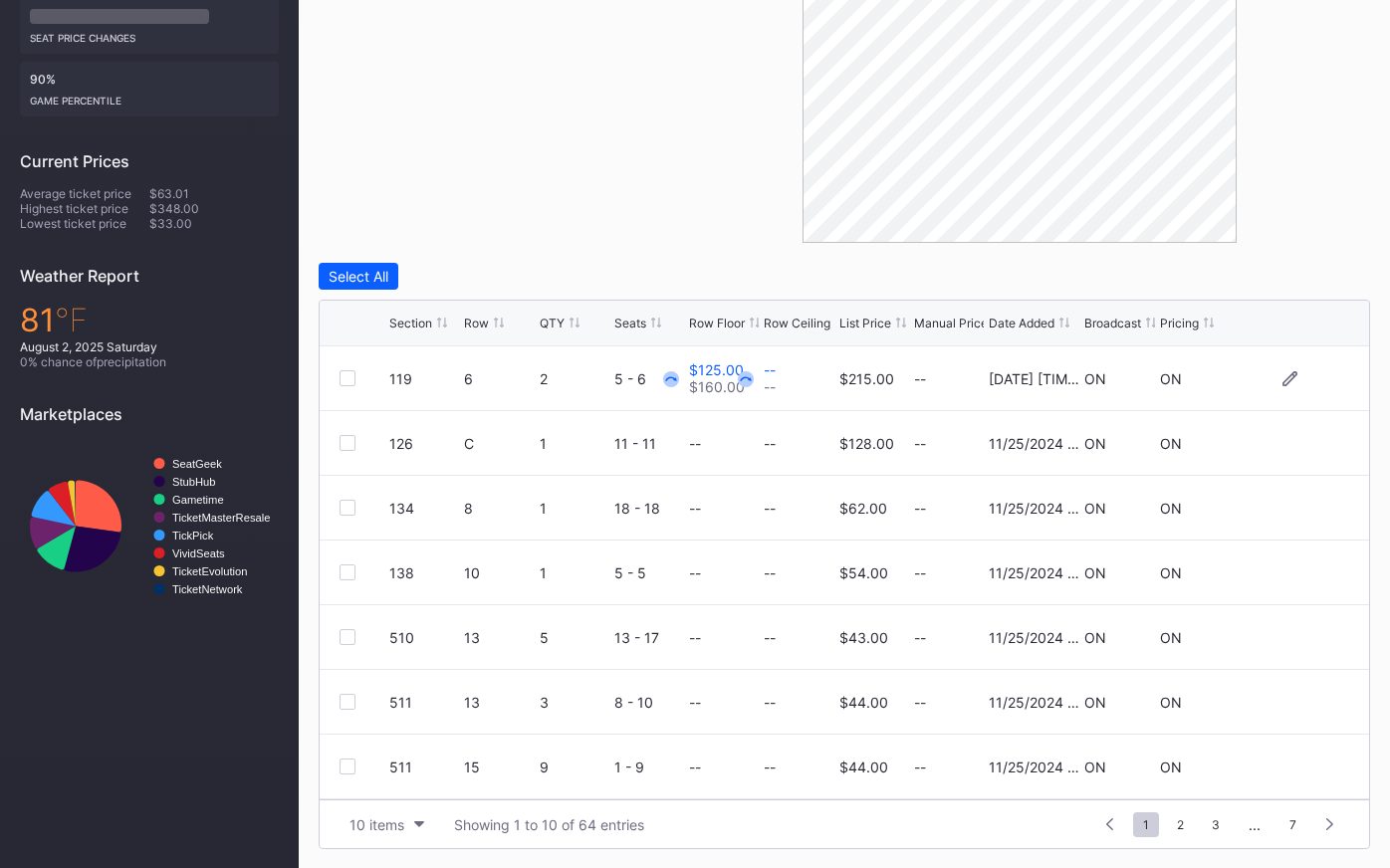 scroll, scrollTop: 583, scrollLeft: 0, axis: vertical 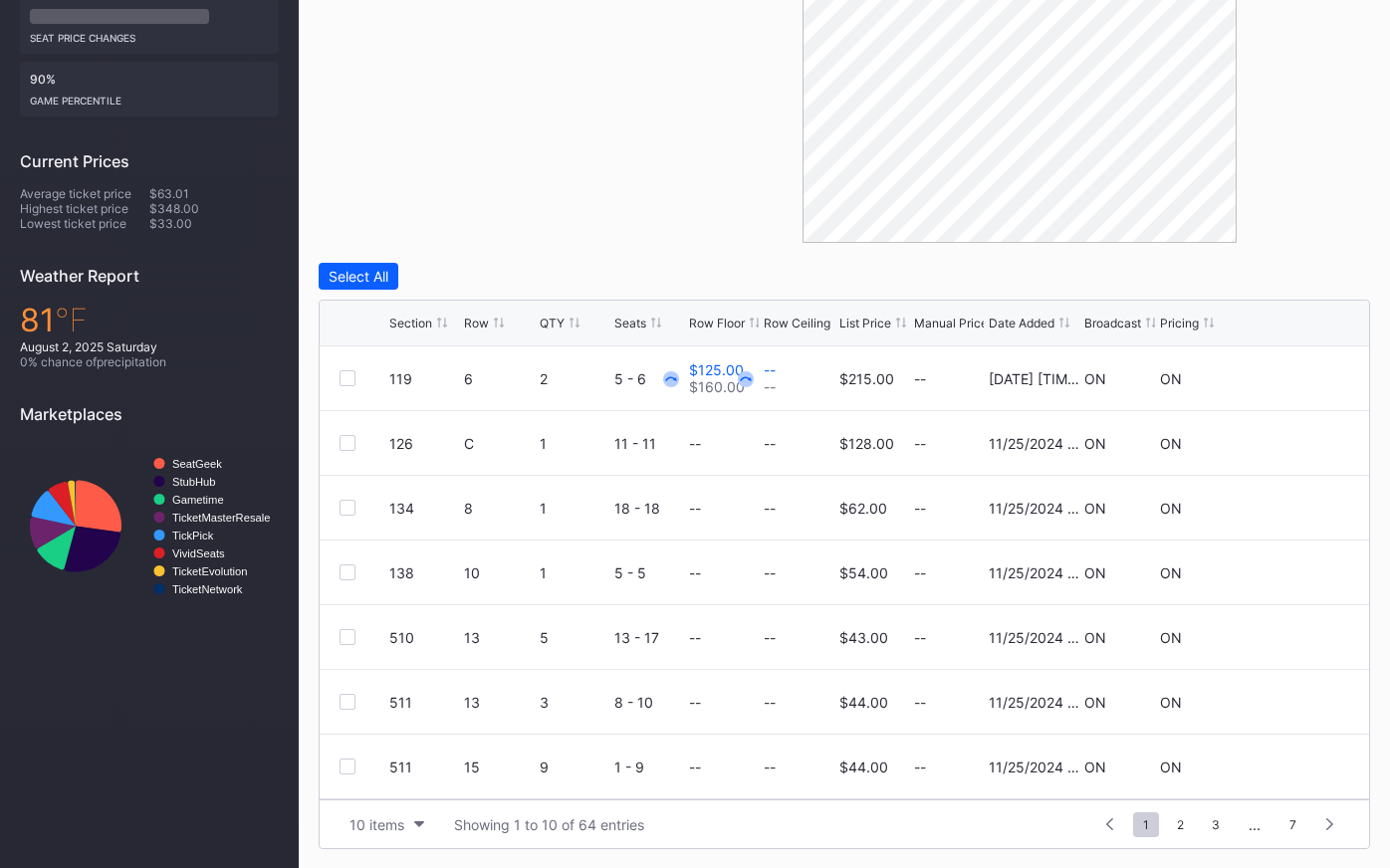 click on "List Price" at bounding box center [865, 323] 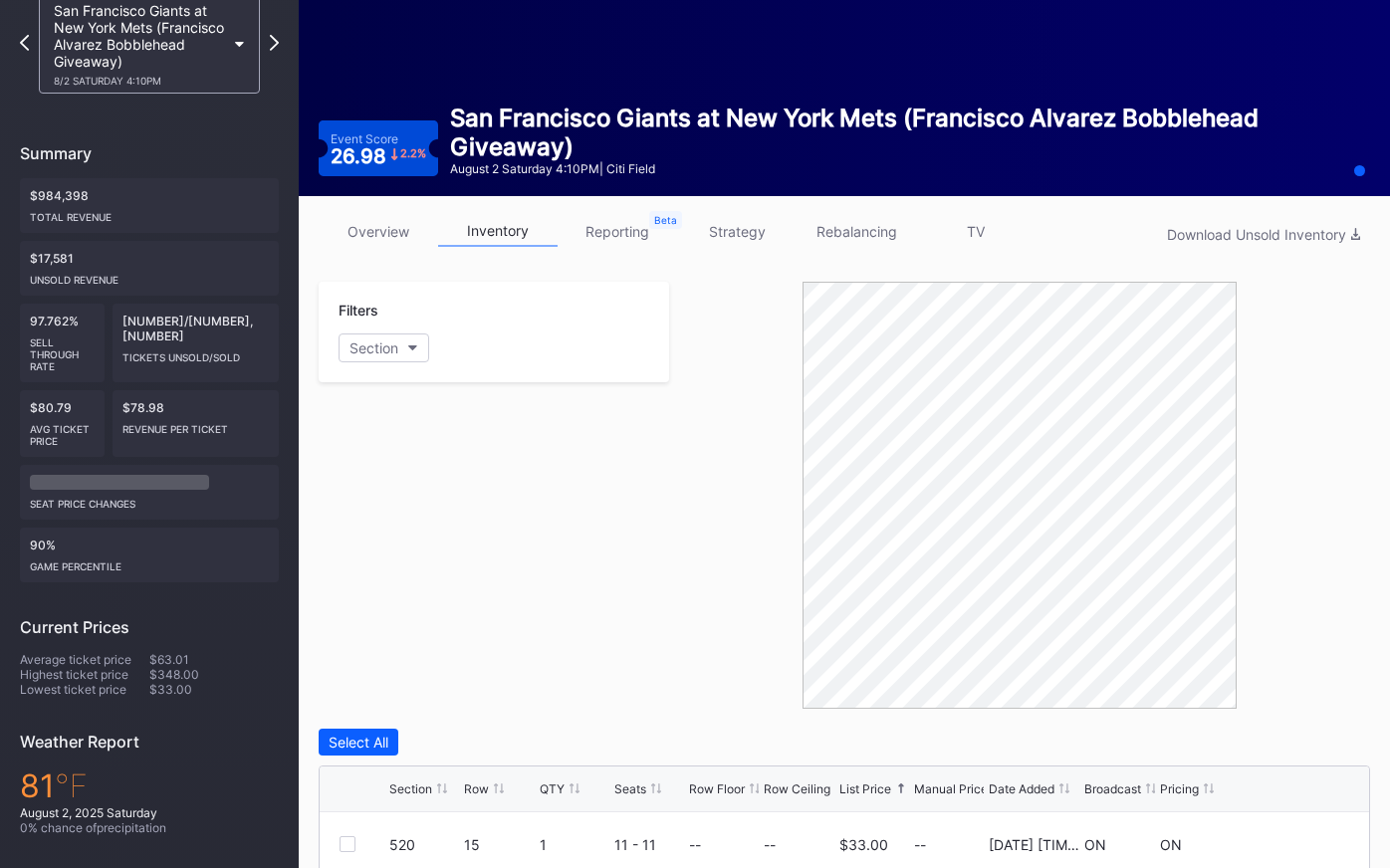 scroll, scrollTop: 0, scrollLeft: 0, axis: both 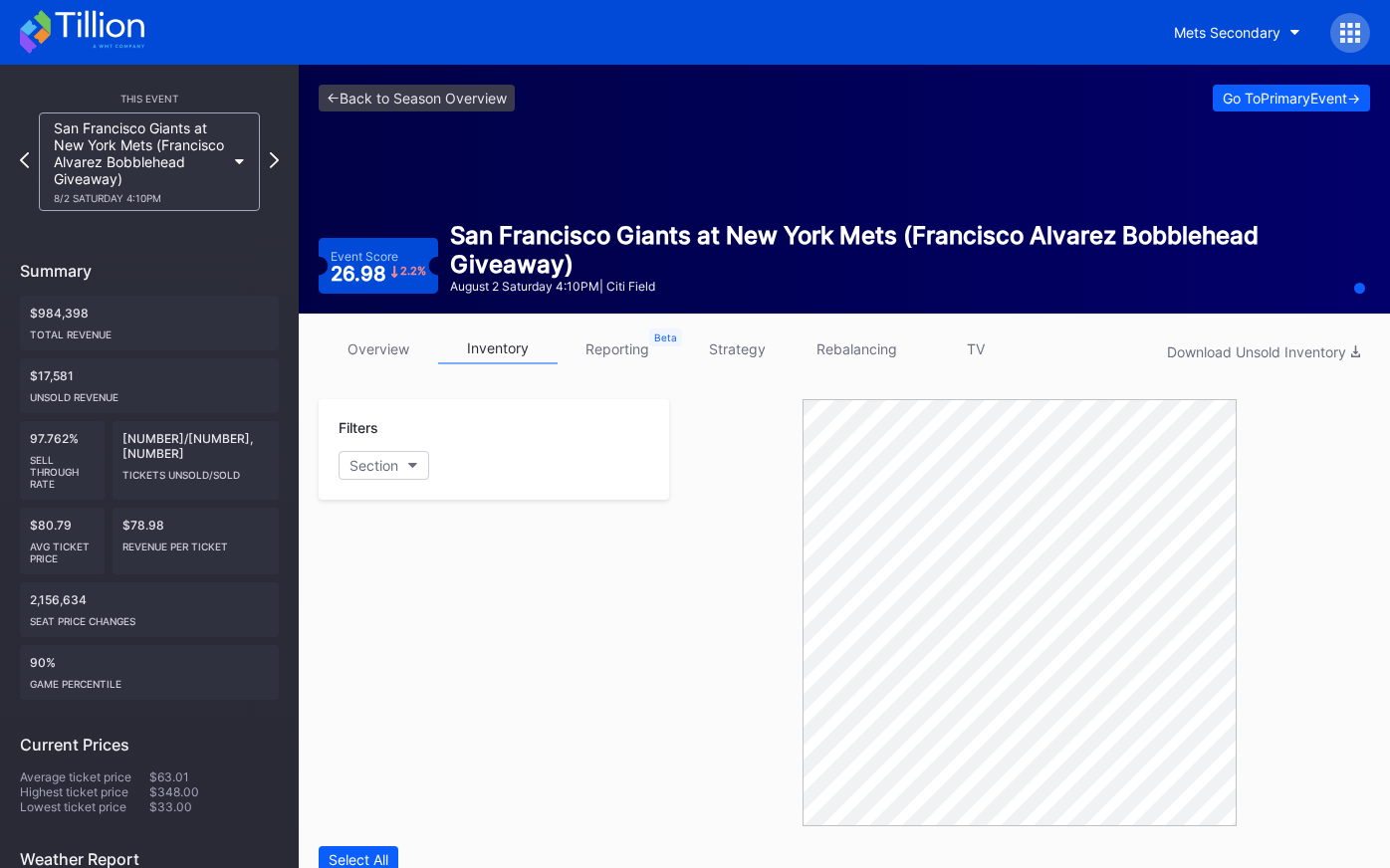 click on "overview" at bounding box center (378, 348) 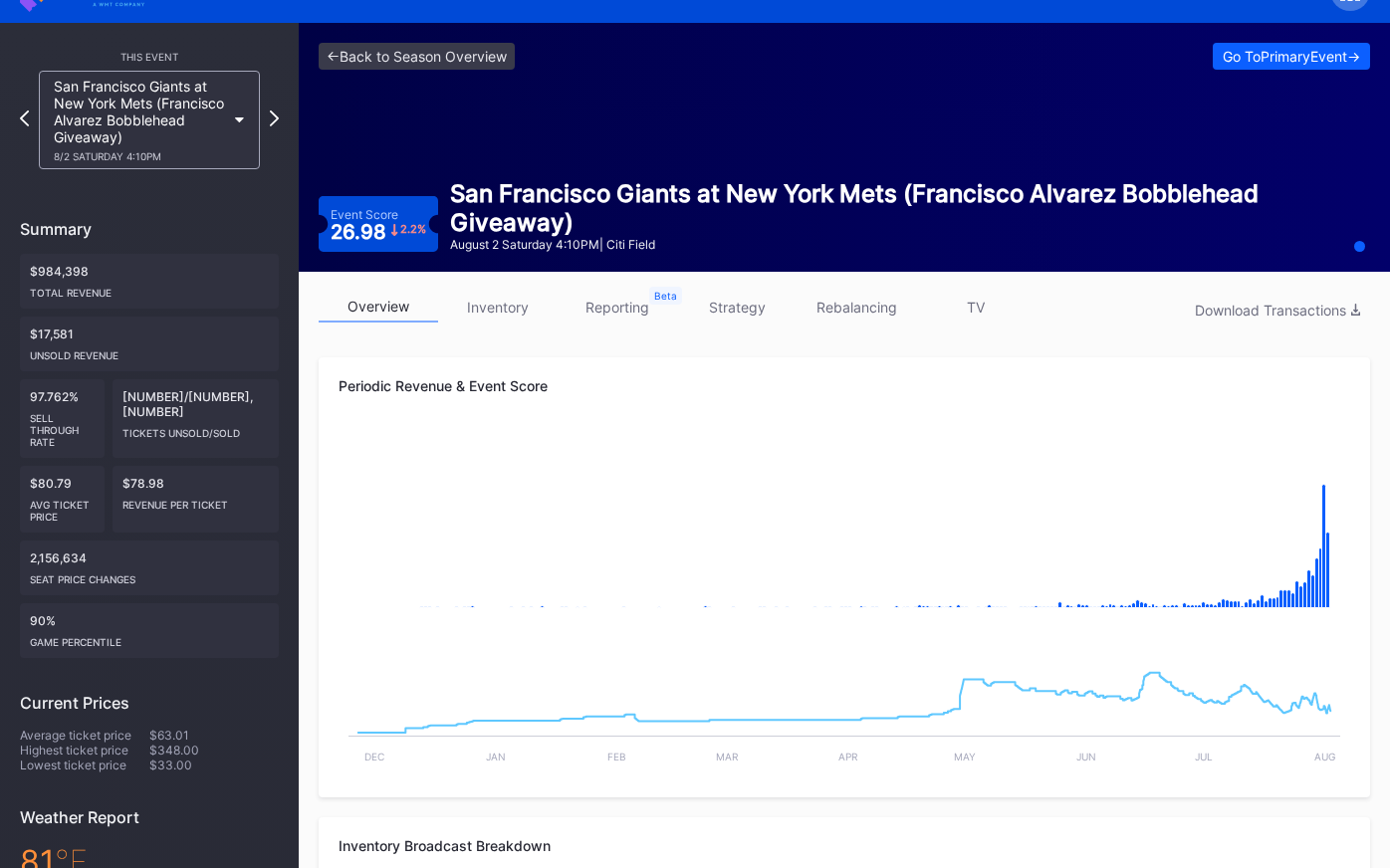 scroll, scrollTop: 0, scrollLeft: 0, axis: both 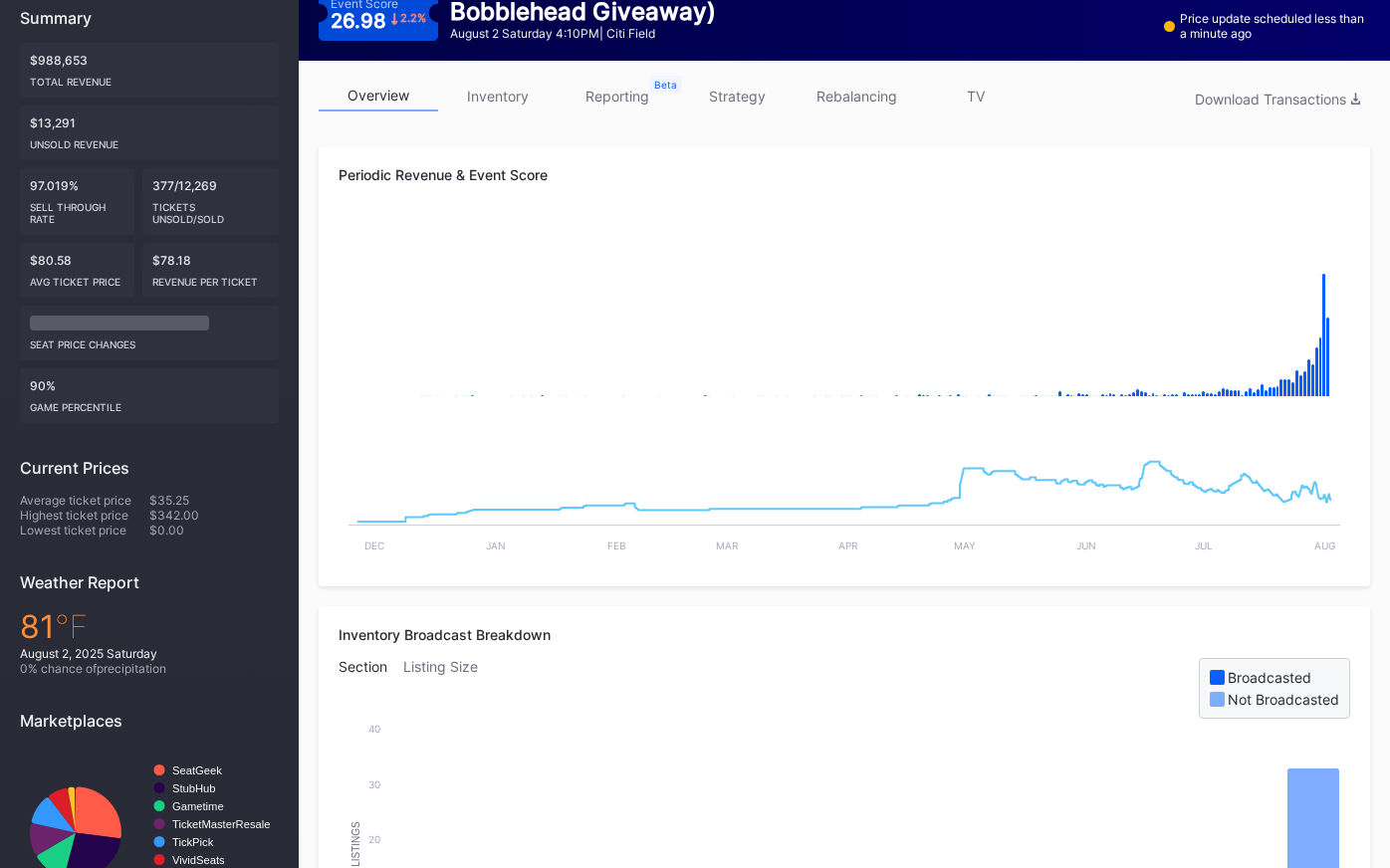 click on "inventory" at bounding box center (498, 96) 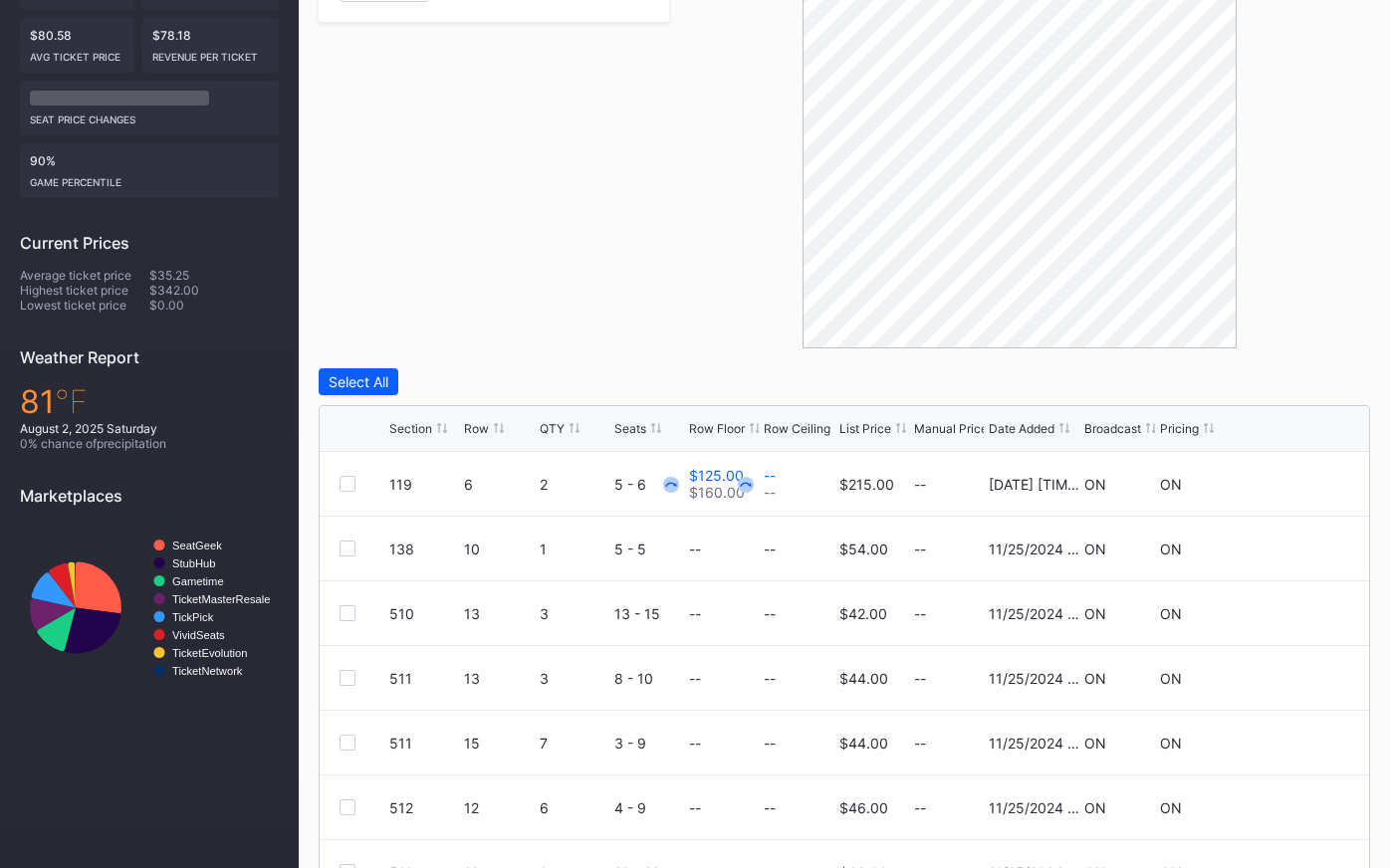scroll, scrollTop: 488, scrollLeft: 0, axis: vertical 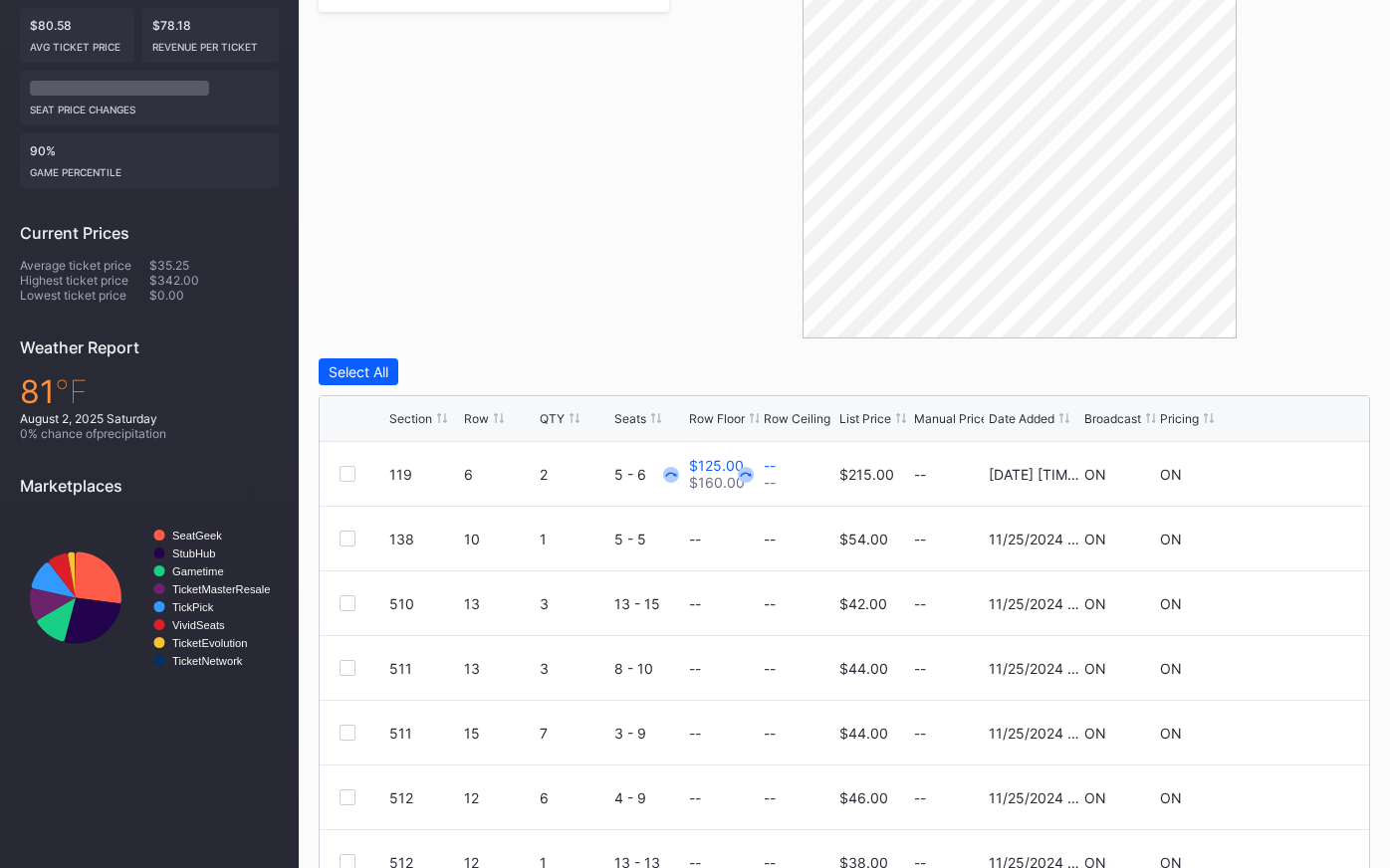 click on "List Price" at bounding box center [865, 418] 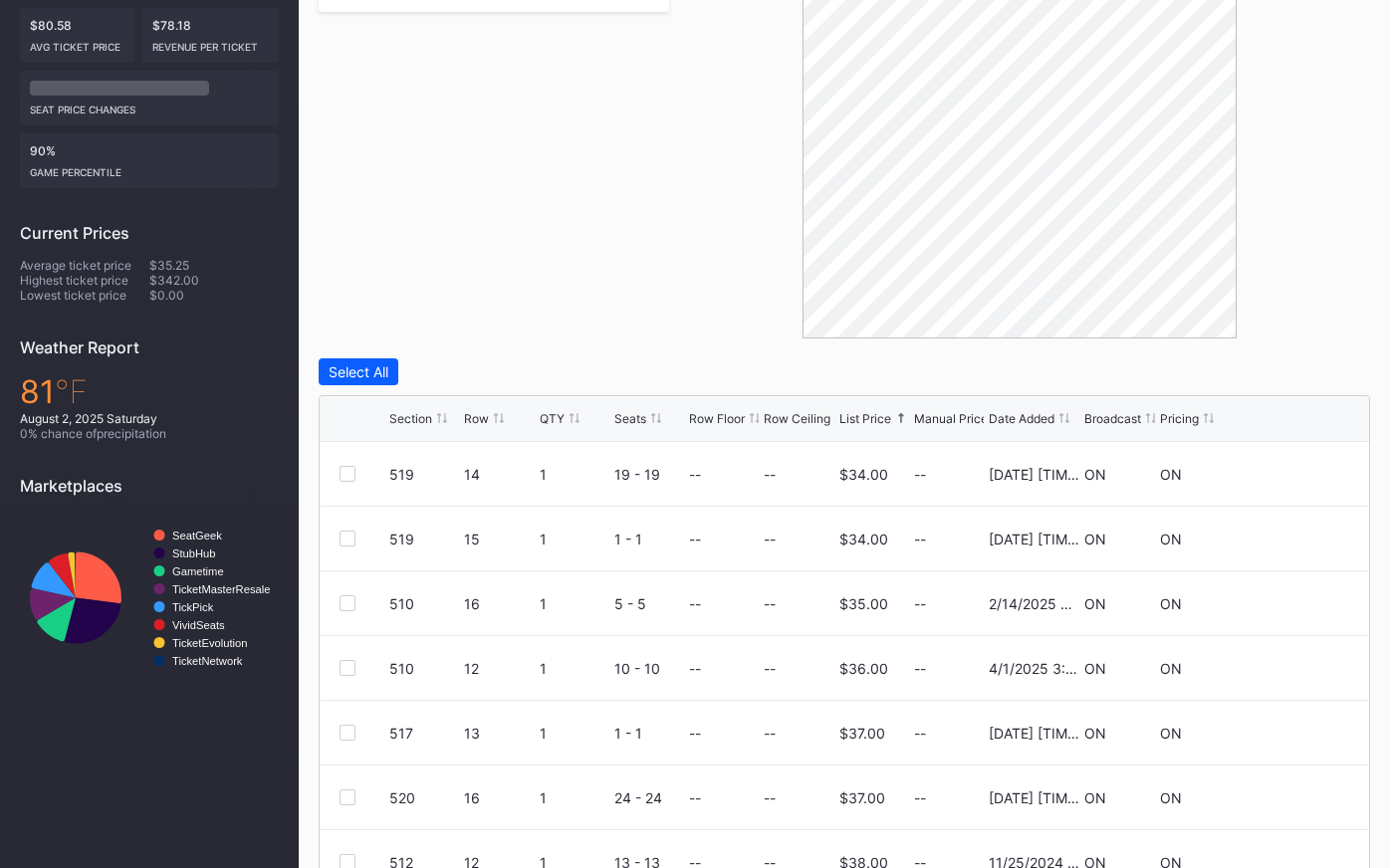 click on "List Price" at bounding box center (865, 418) 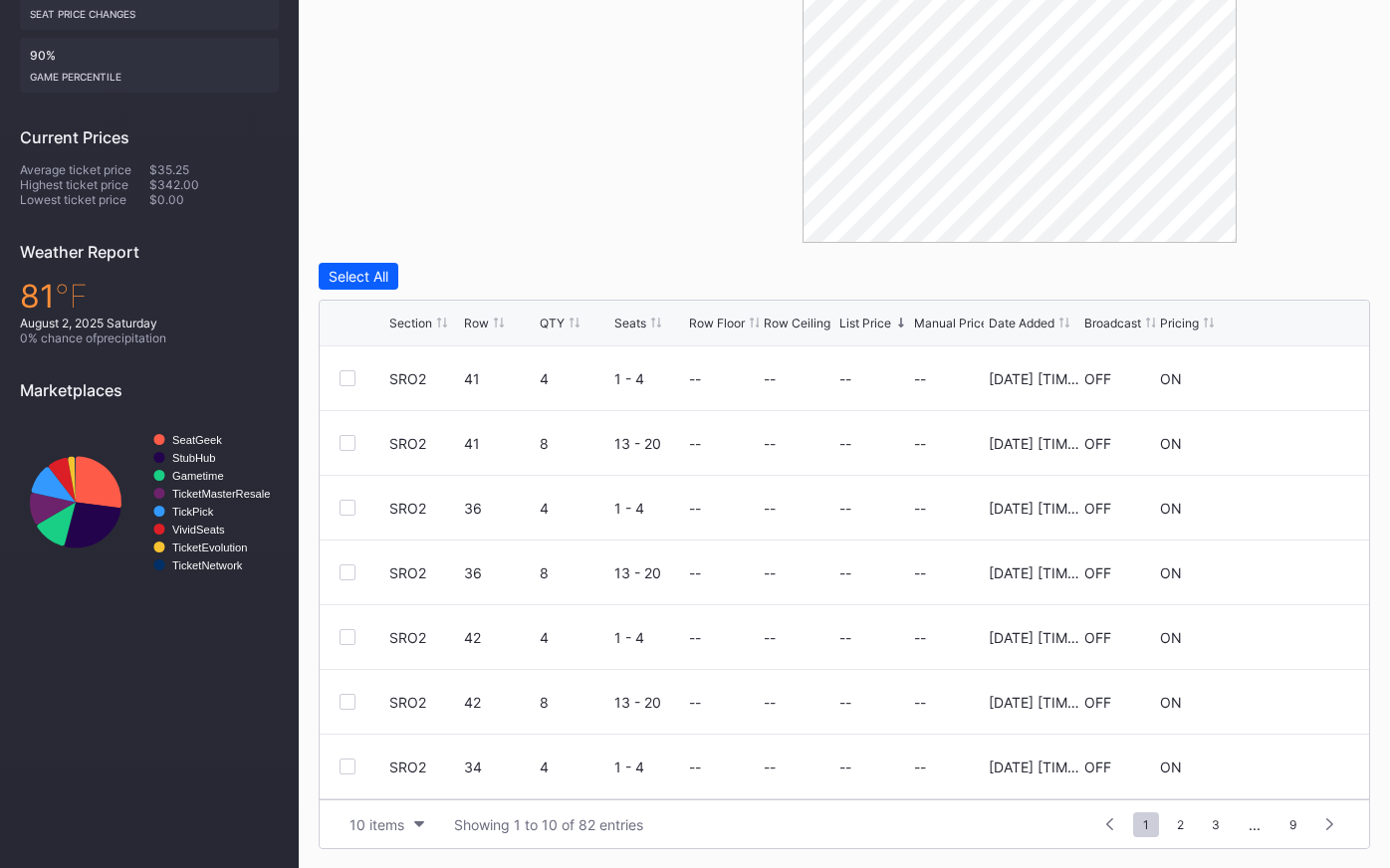 scroll, scrollTop: 0, scrollLeft: 0, axis: both 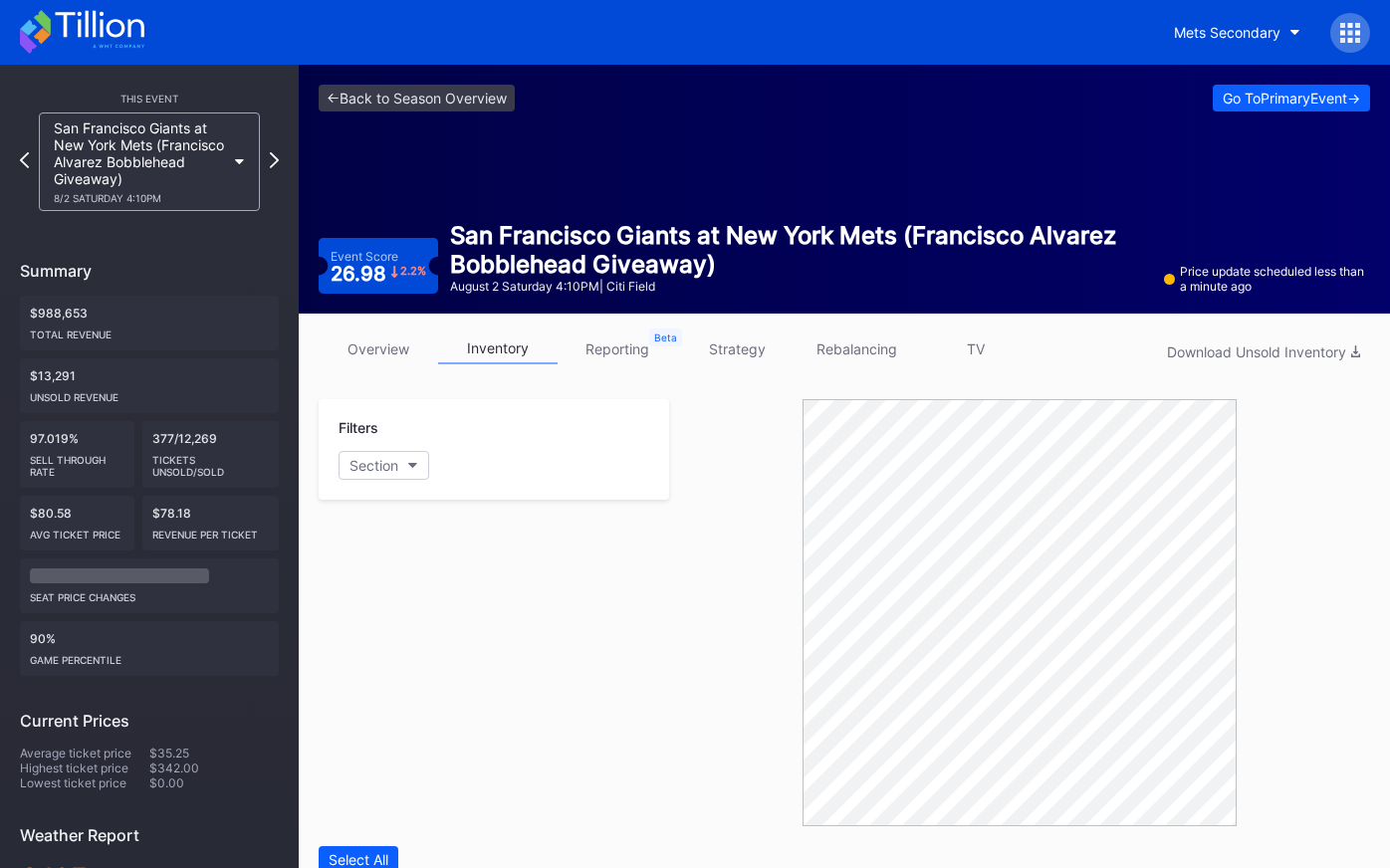 click on "overview" at bounding box center [378, 348] 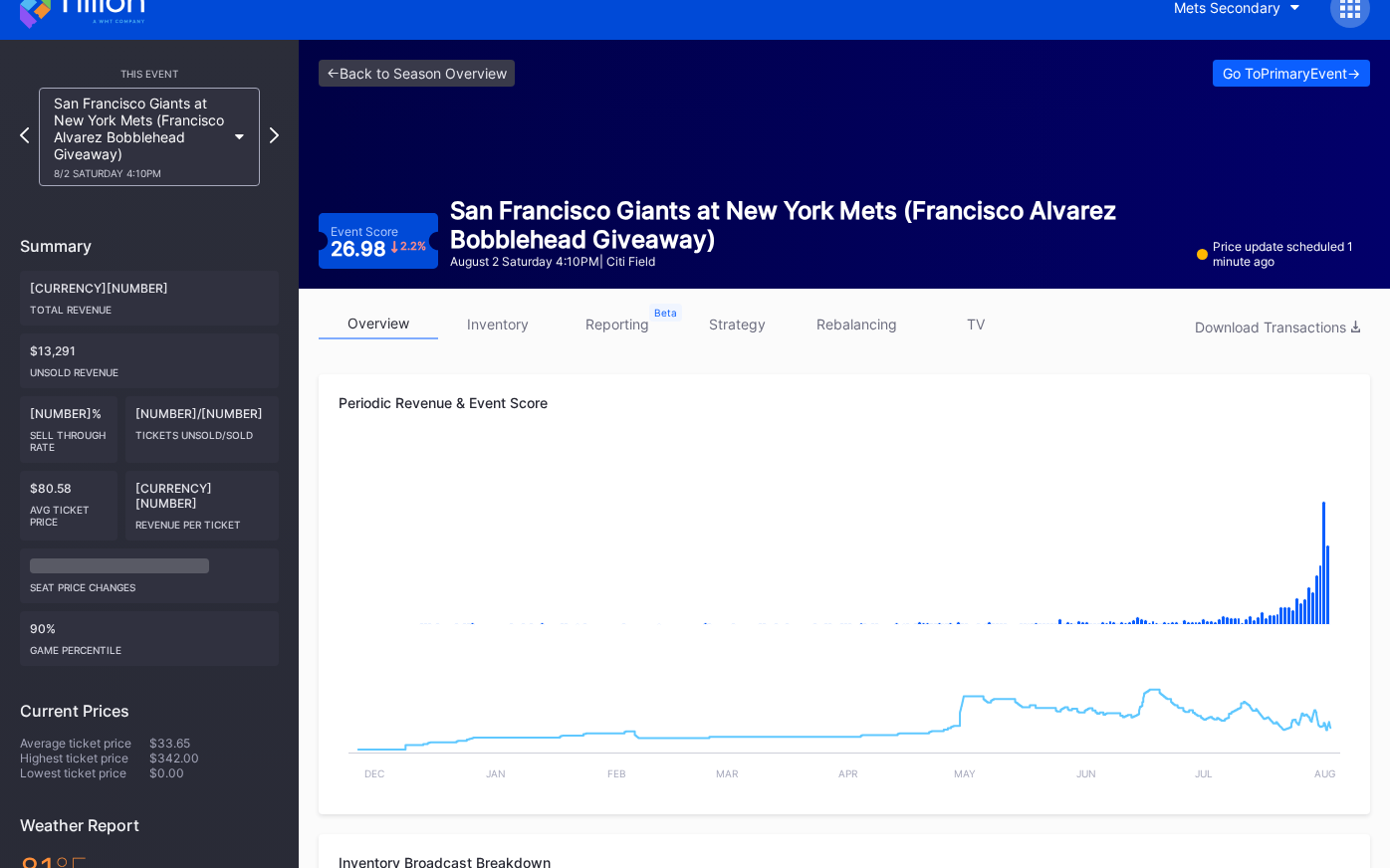 scroll, scrollTop: 0, scrollLeft: 0, axis: both 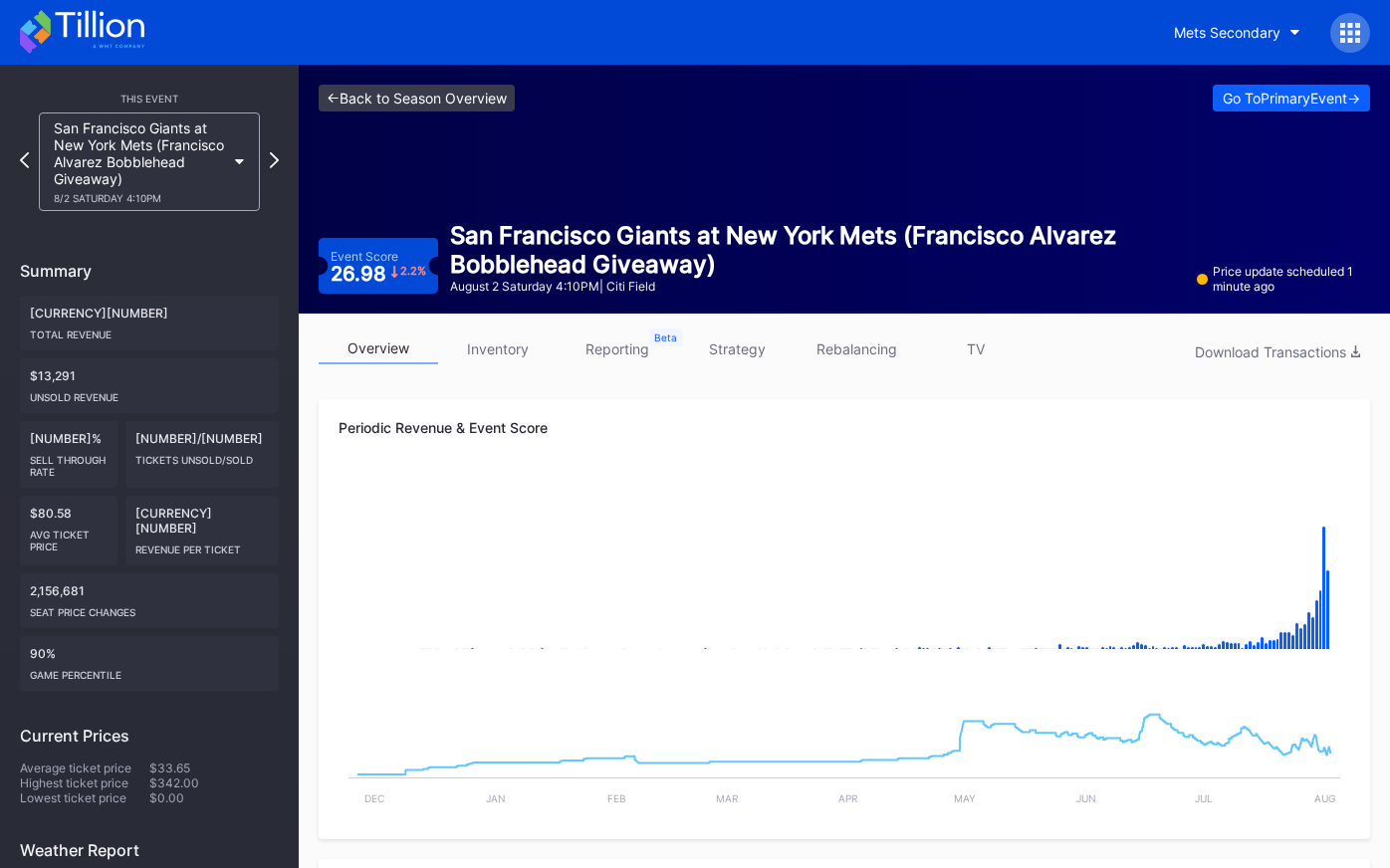 click on "<-  Back to Season Overview" at bounding box center (416, 98) 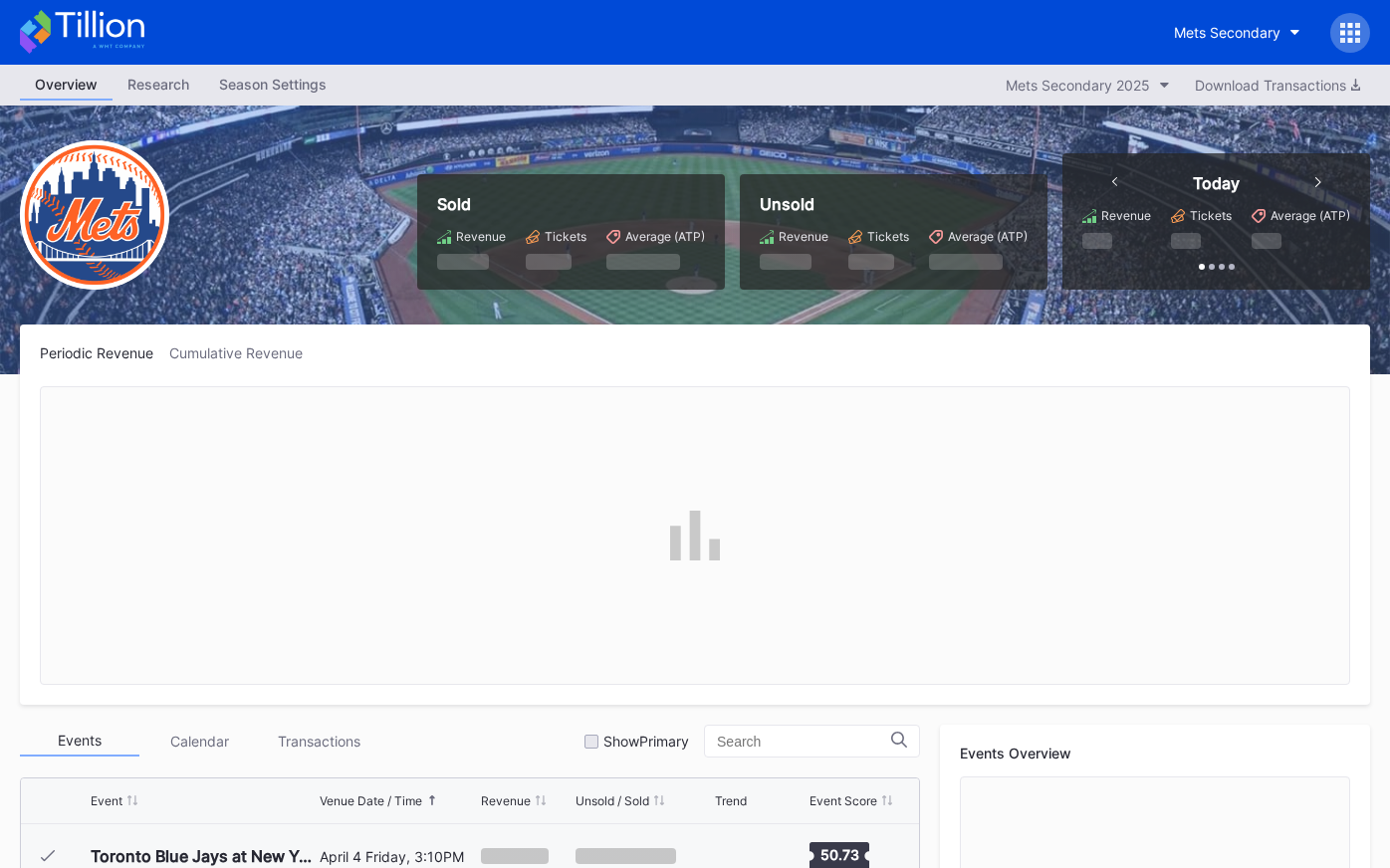 scroll, scrollTop: 3494, scrollLeft: 0, axis: vertical 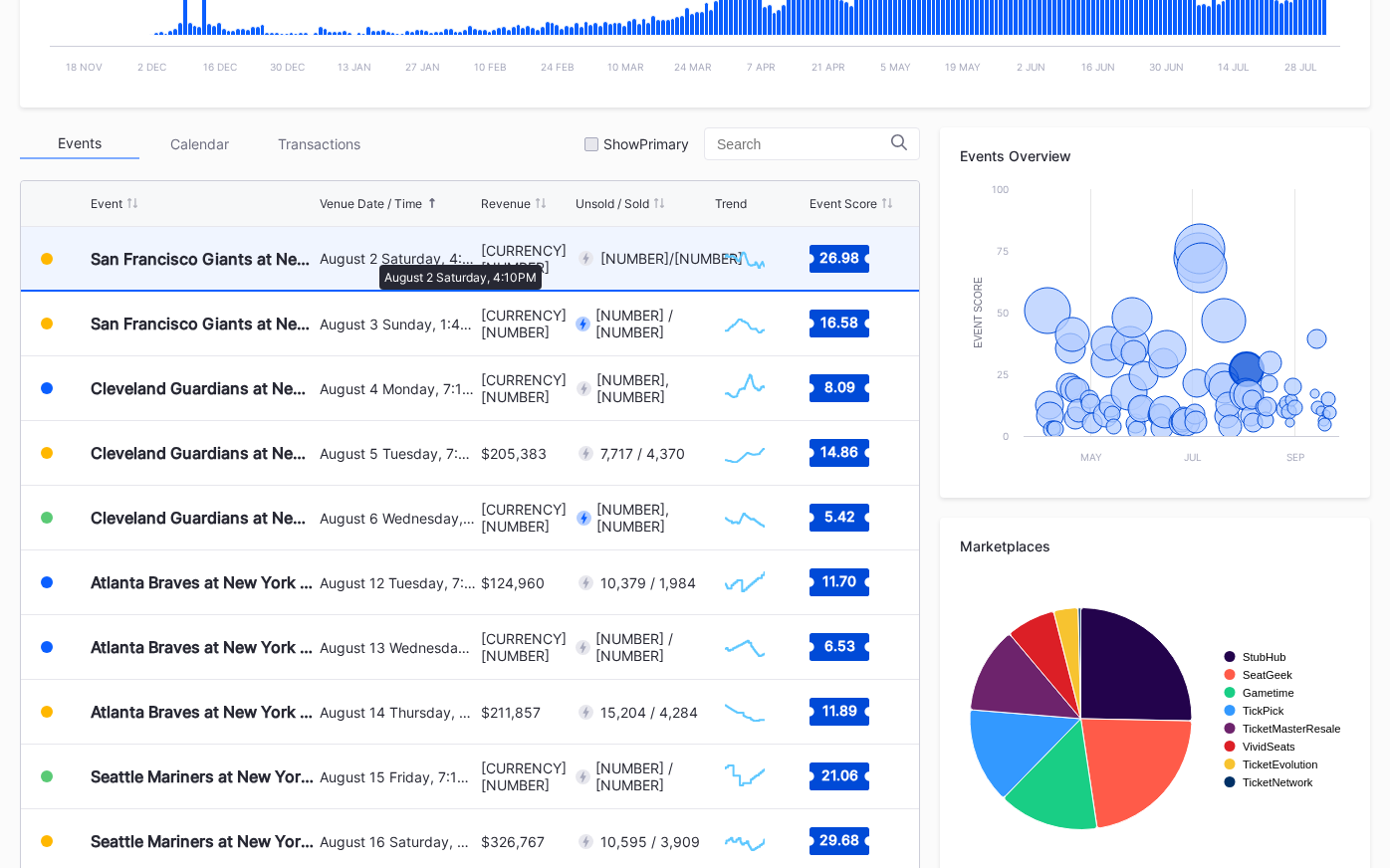 click on "August 2 Saturday, 4:10PM" at bounding box center [397, 258] 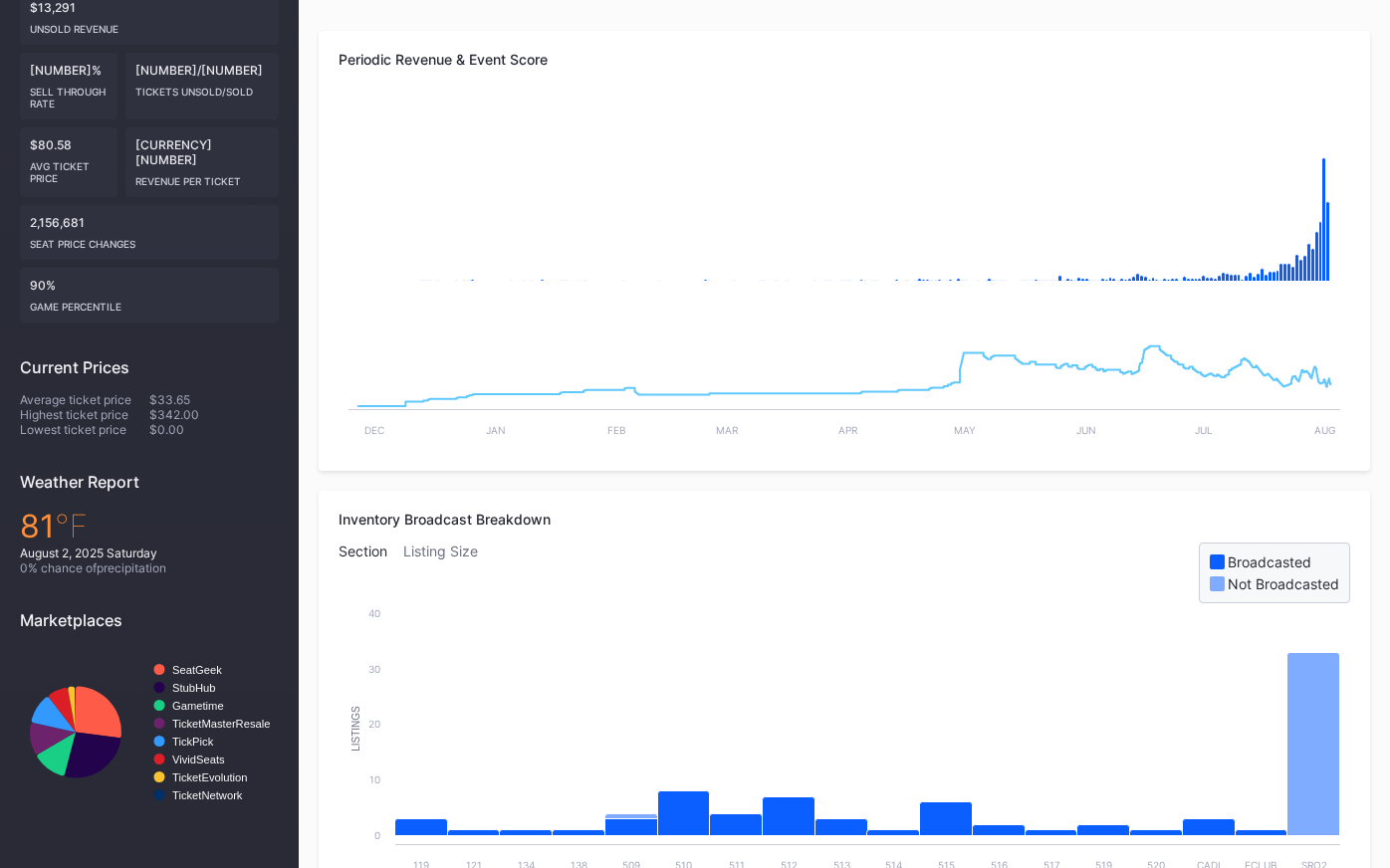 scroll, scrollTop: 0, scrollLeft: 0, axis: both 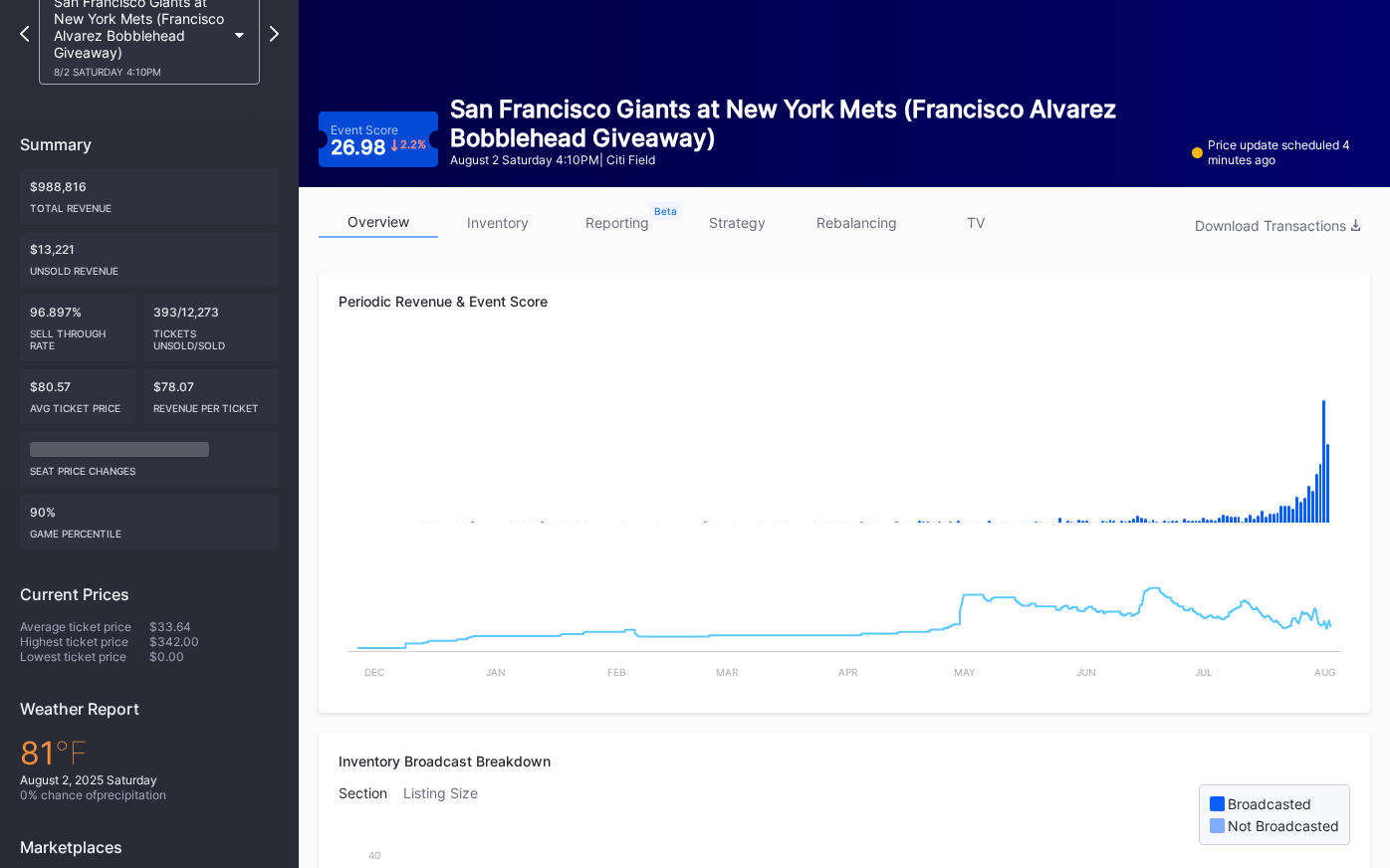 click on "inventory" at bounding box center [498, 222] 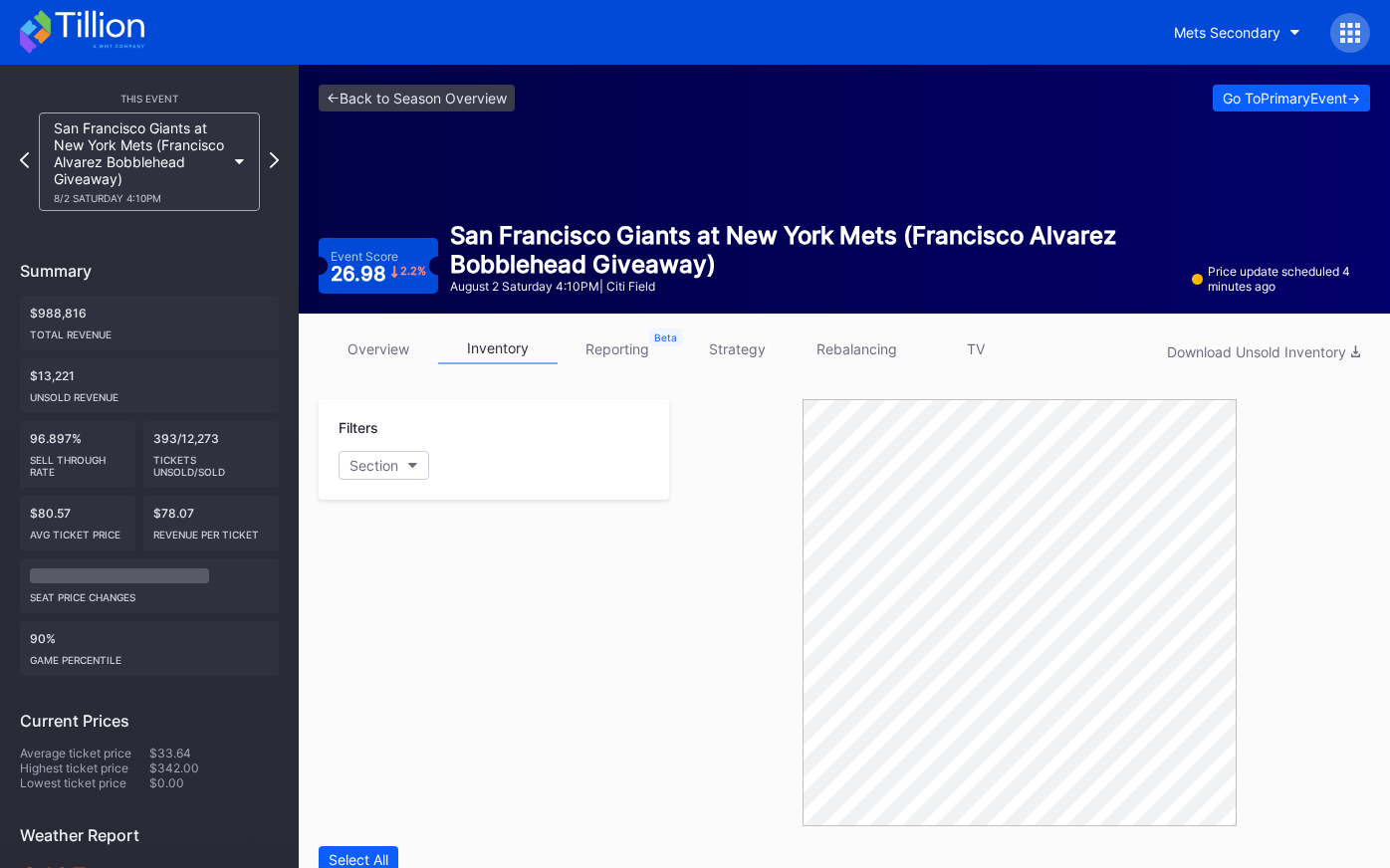 scroll, scrollTop: 583, scrollLeft: 0, axis: vertical 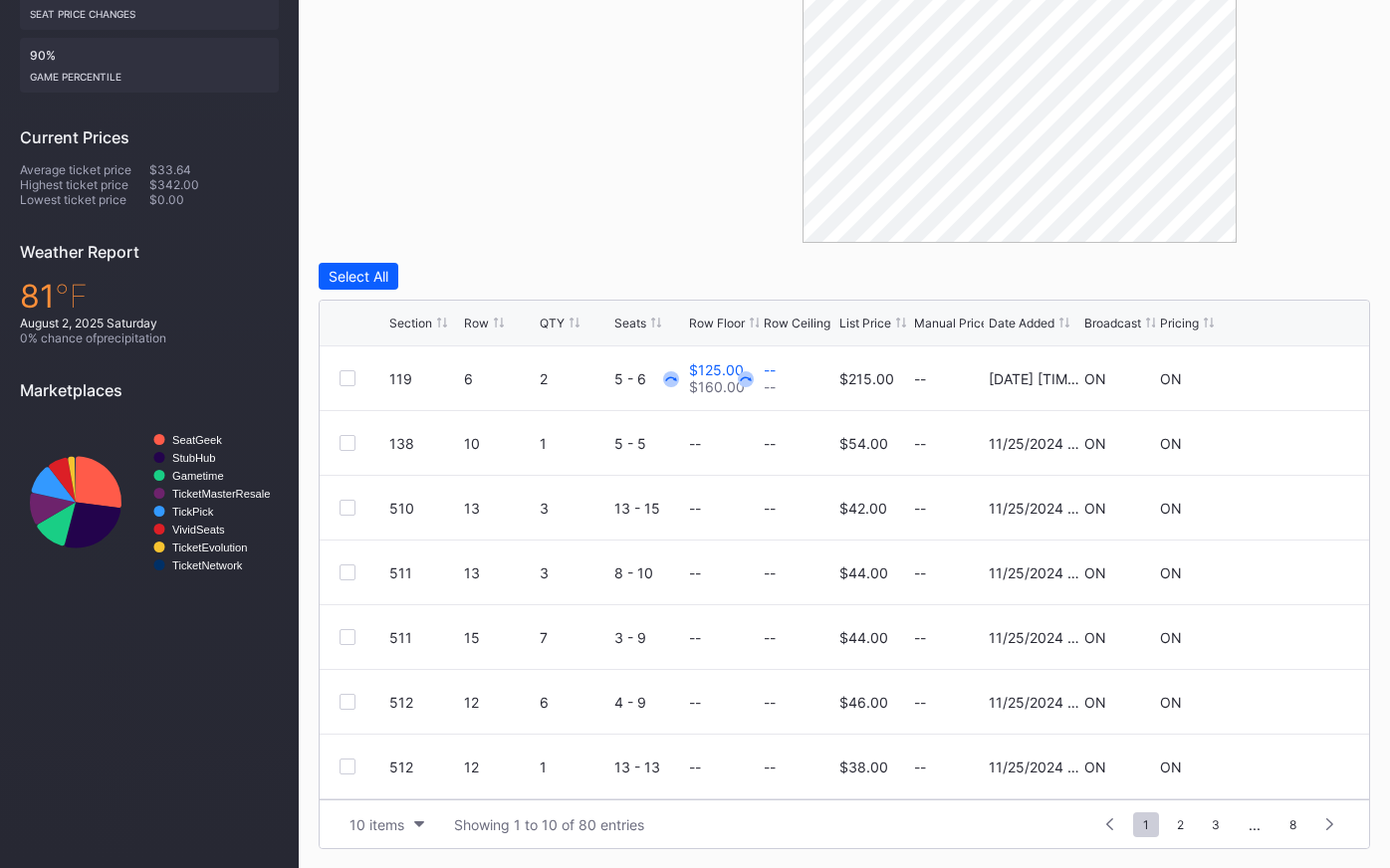click on "Broadcast" at bounding box center (1112, 323) 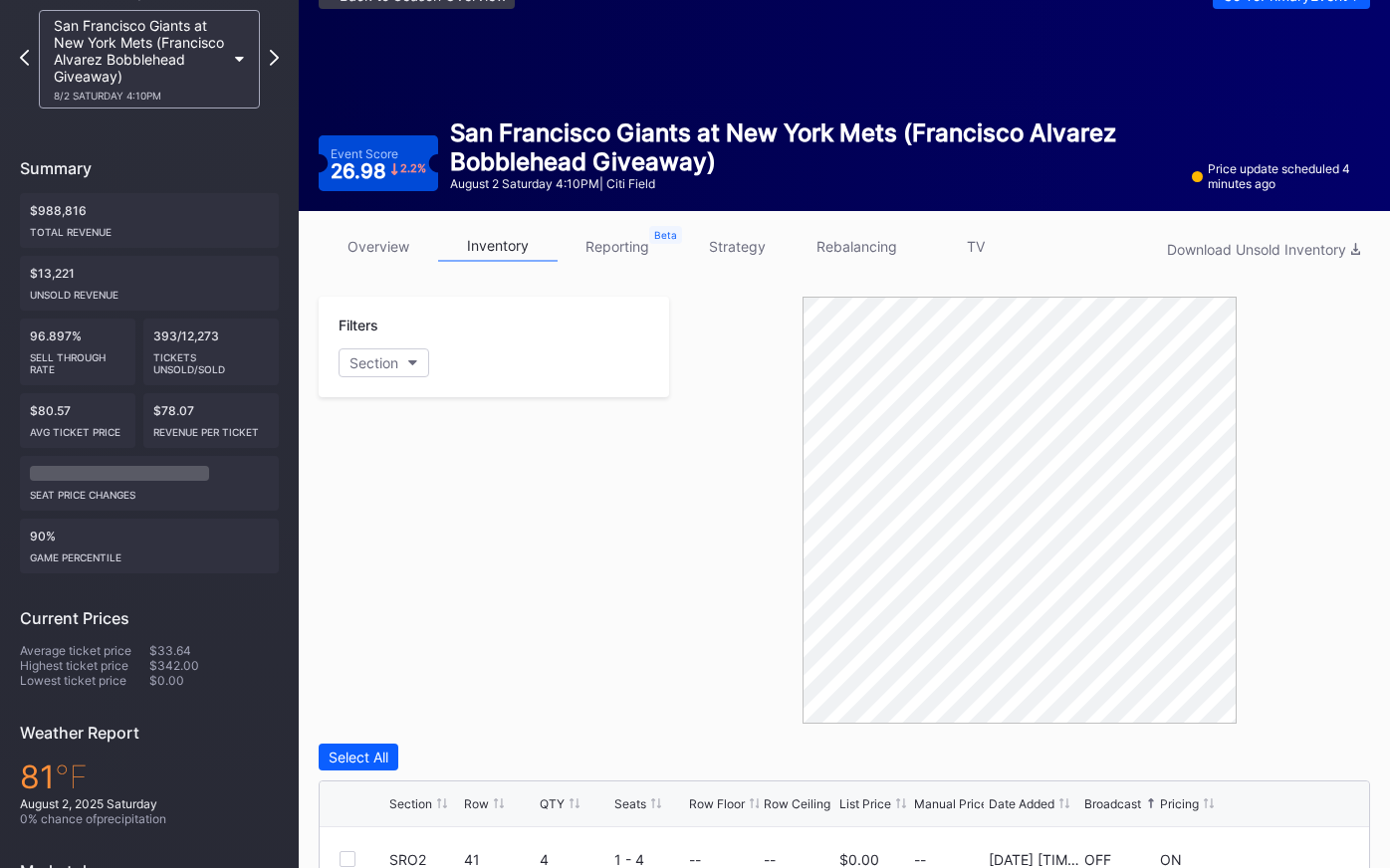 scroll, scrollTop: 0, scrollLeft: 0, axis: both 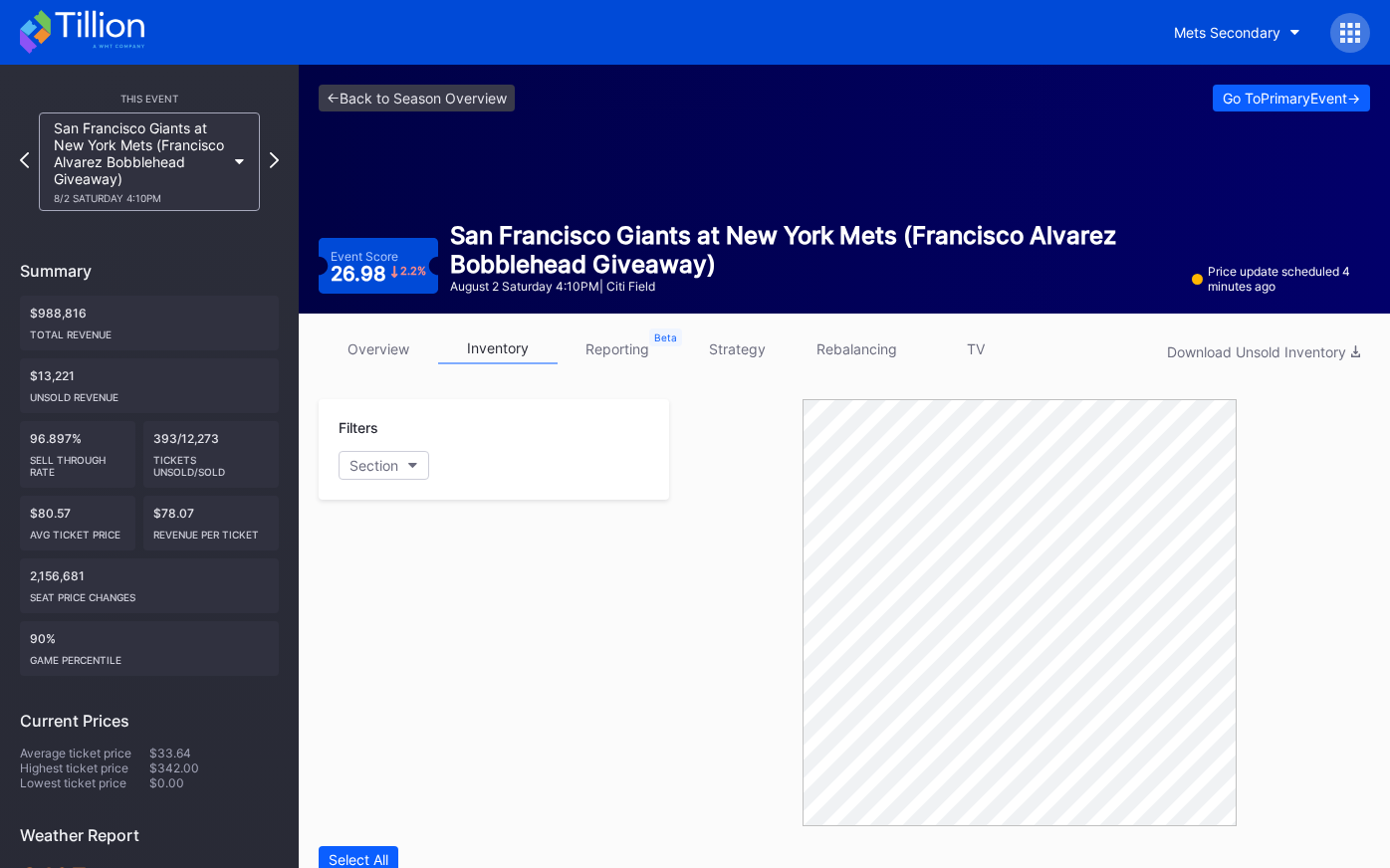 click on "<-  Back to Season Overview Go To  Primary  Event  -> Event Score 26.98 2.2 % San Francisco Giants at New York Mets (Francisco Alvarez Bobblehead Giveaway) August 2 Saturday 4:10PM  | Citi Field Price update scheduled 4 minutes ago" at bounding box center [844, 189] 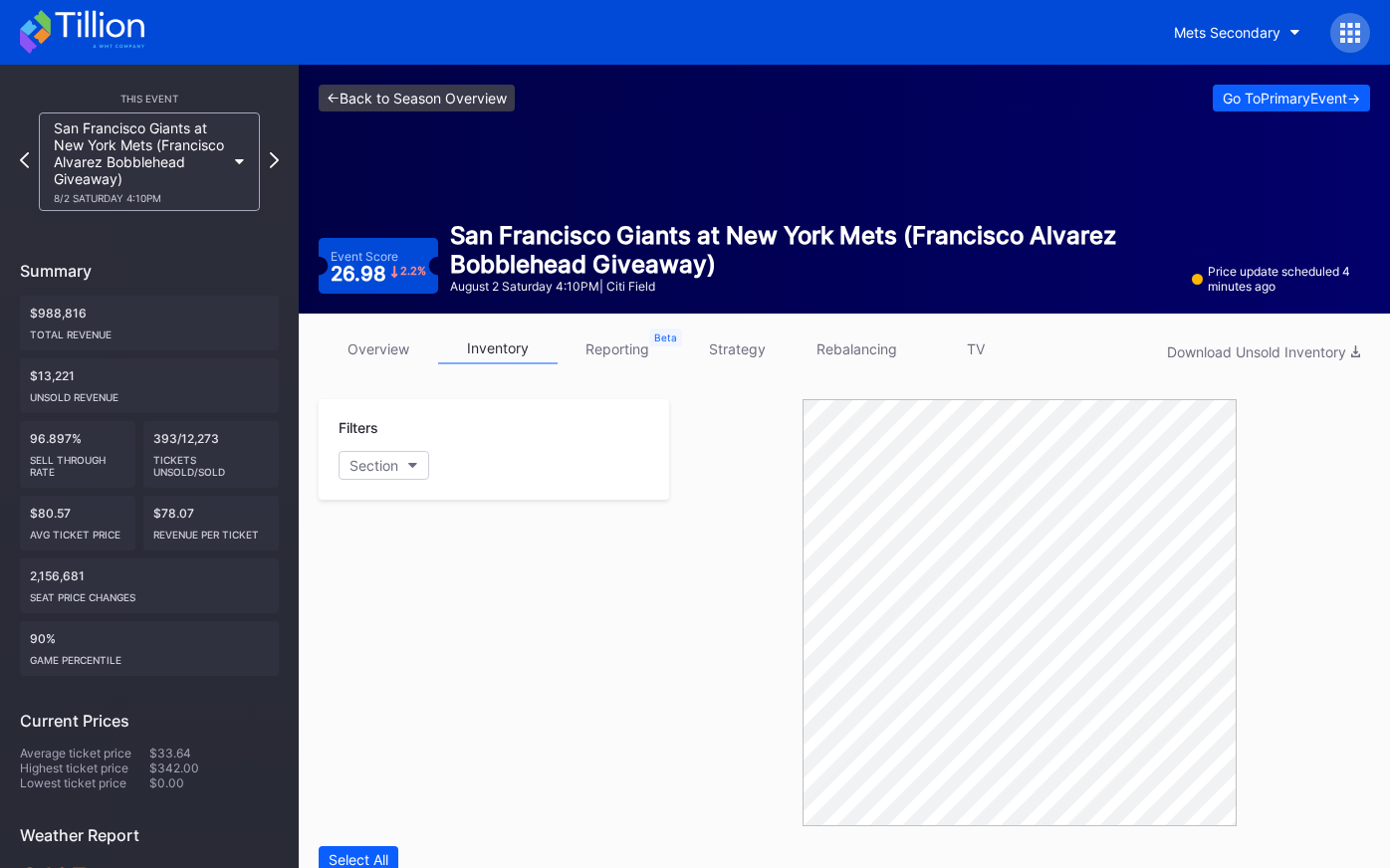 click on "<-  Back to Season Overview" at bounding box center (416, 98) 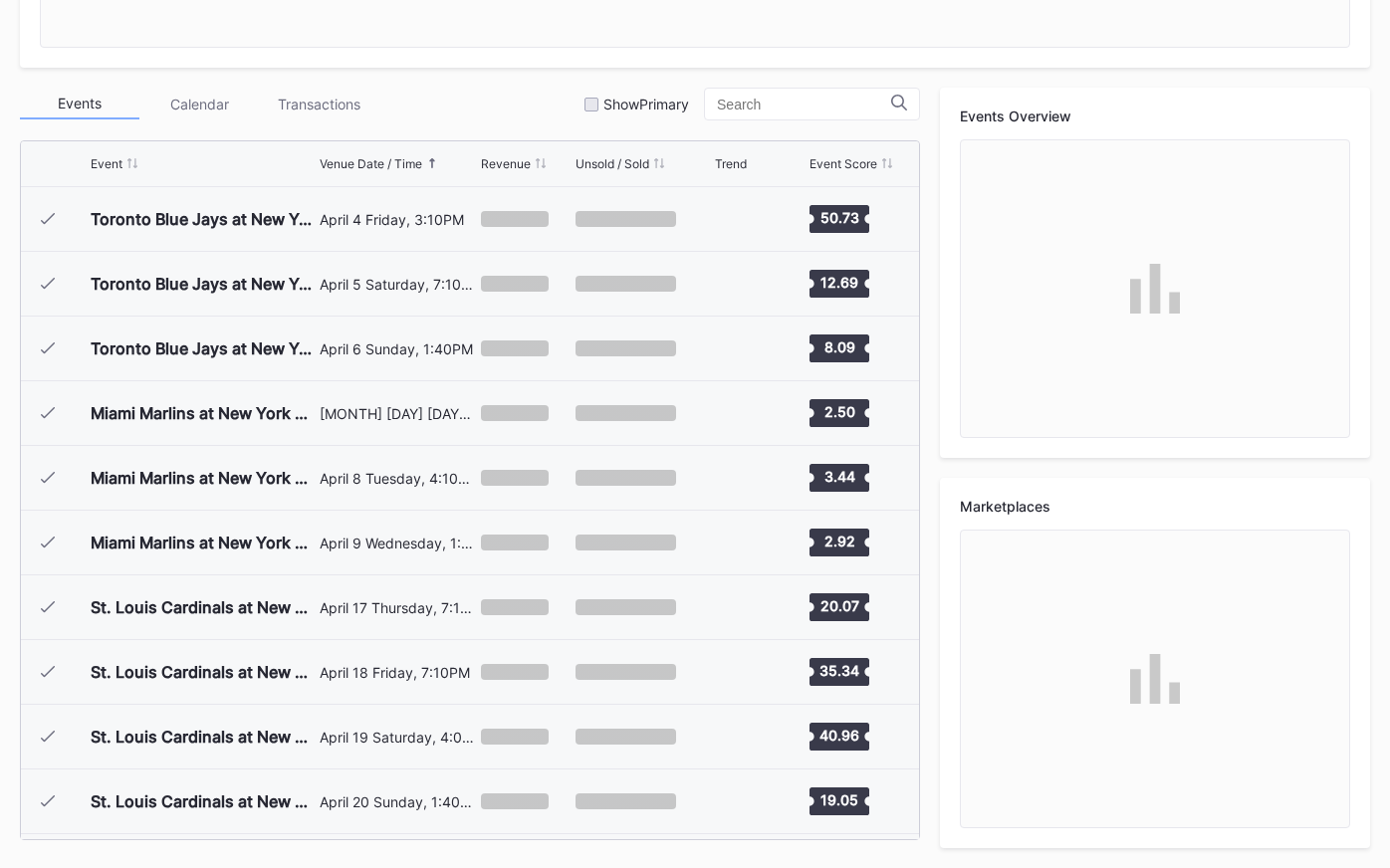 scroll, scrollTop: 630, scrollLeft: 0, axis: vertical 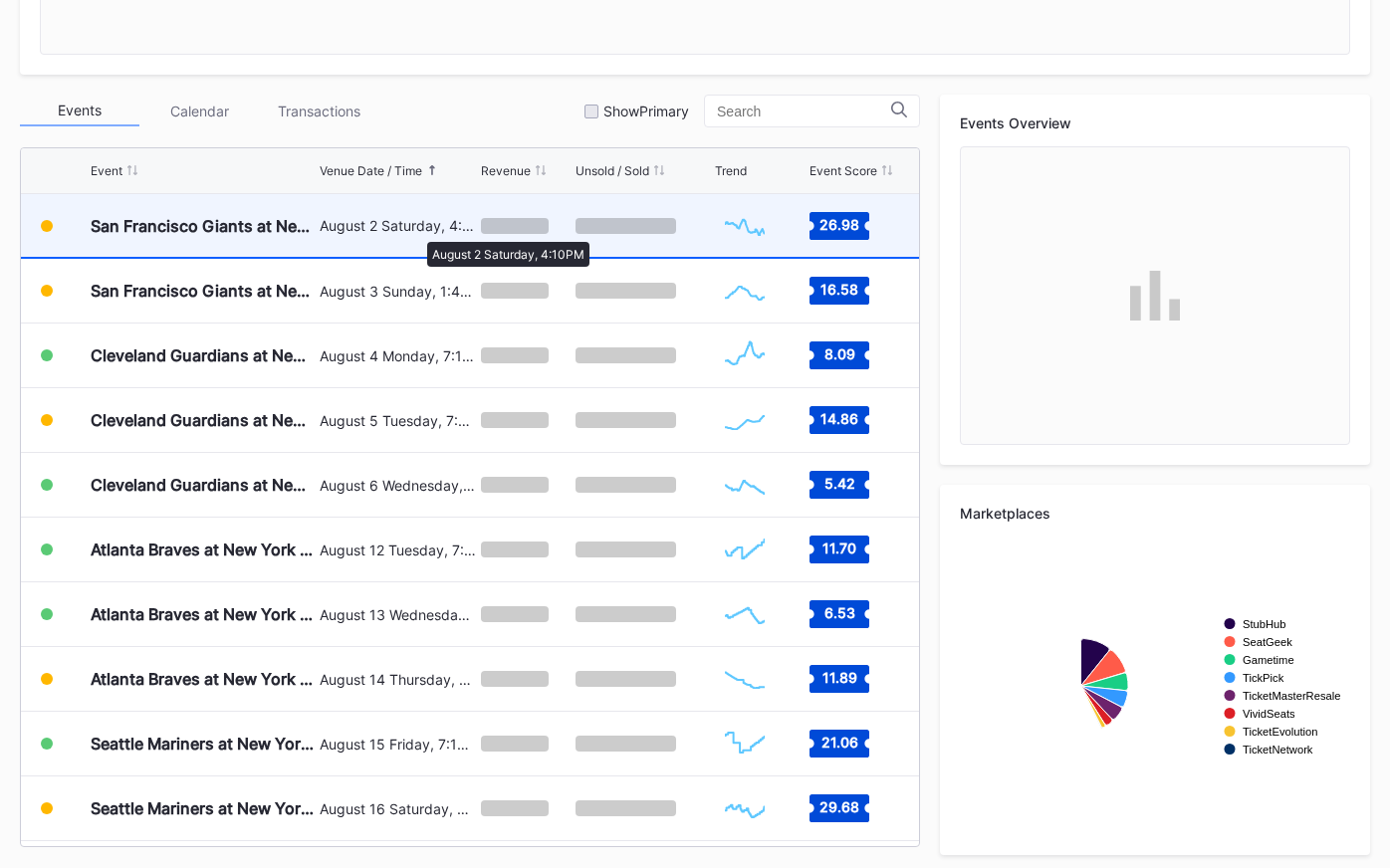 click on "August 2 Saturday, 4:10PM" at bounding box center (397, 225) 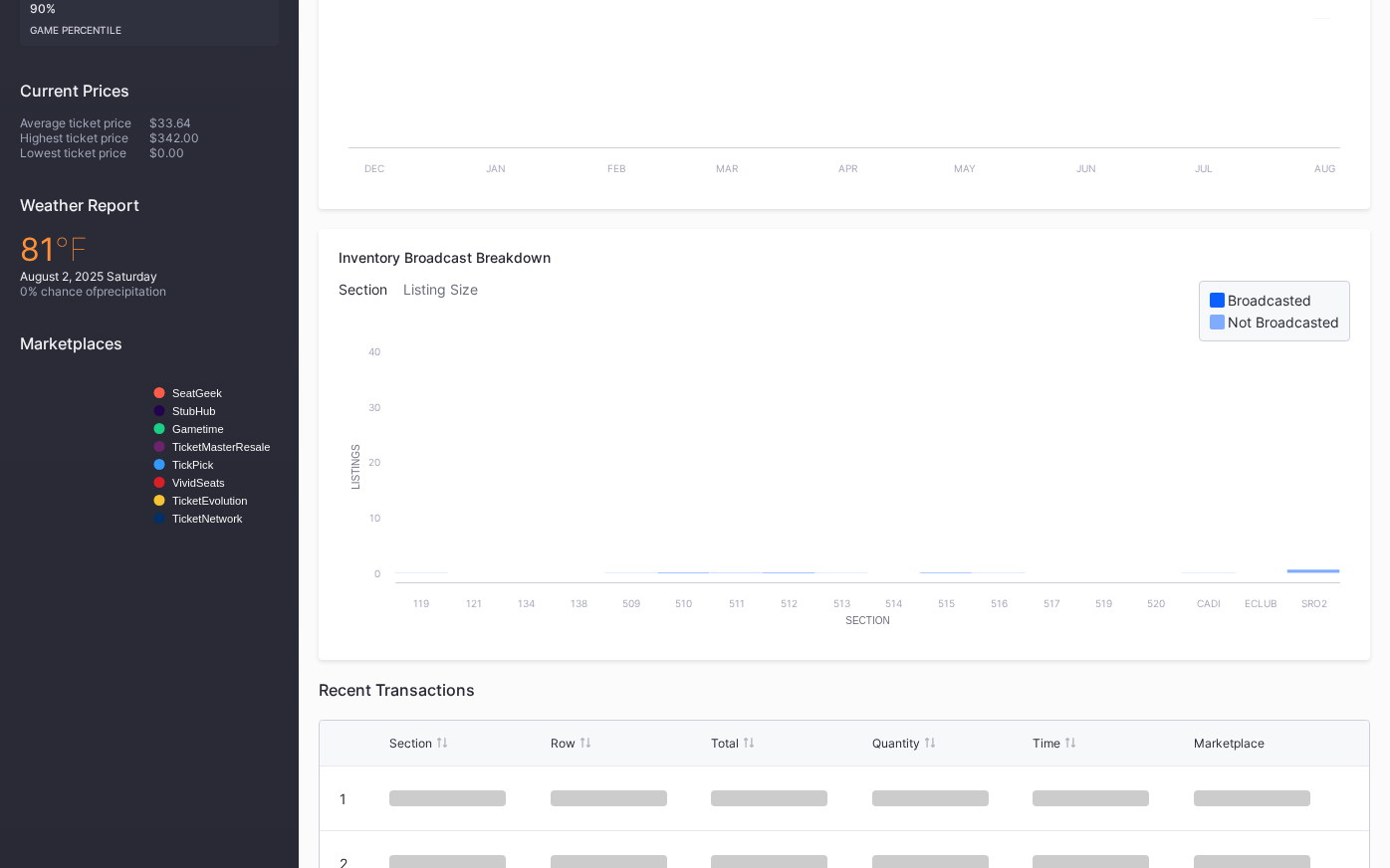 scroll, scrollTop: 0, scrollLeft: 0, axis: both 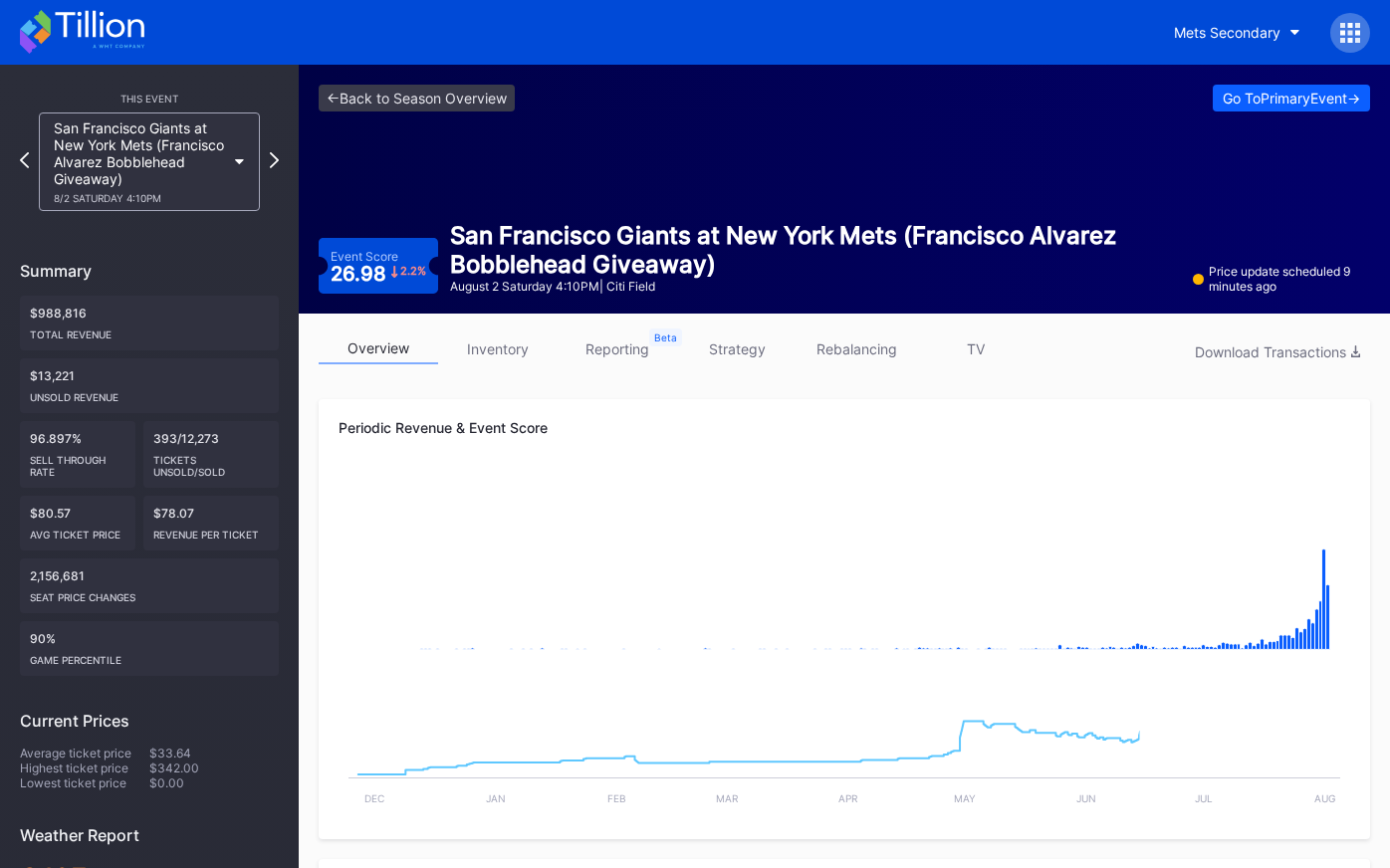 click on "inventory" at bounding box center (498, 348) 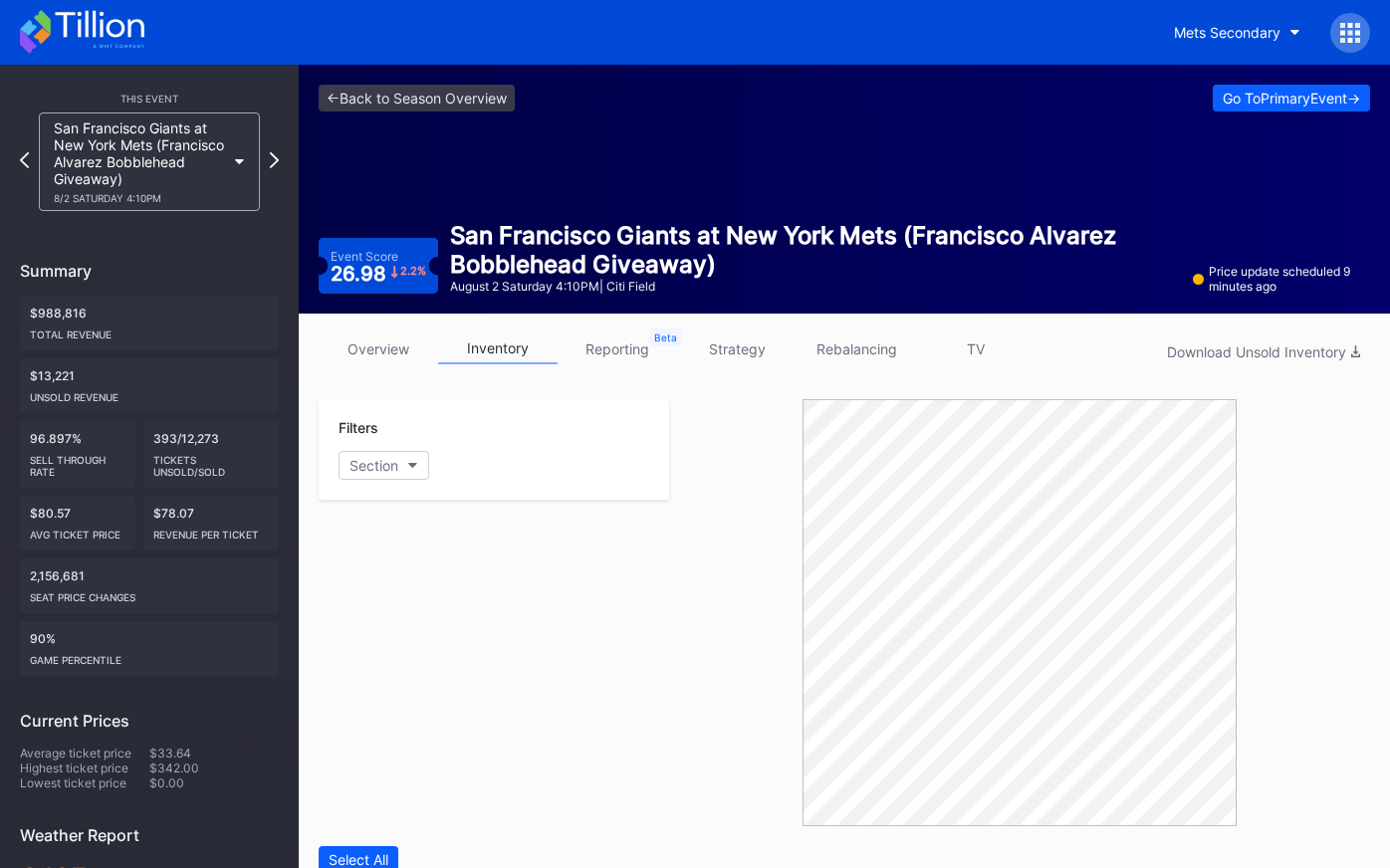 scroll, scrollTop: 583, scrollLeft: 0, axis: vertical 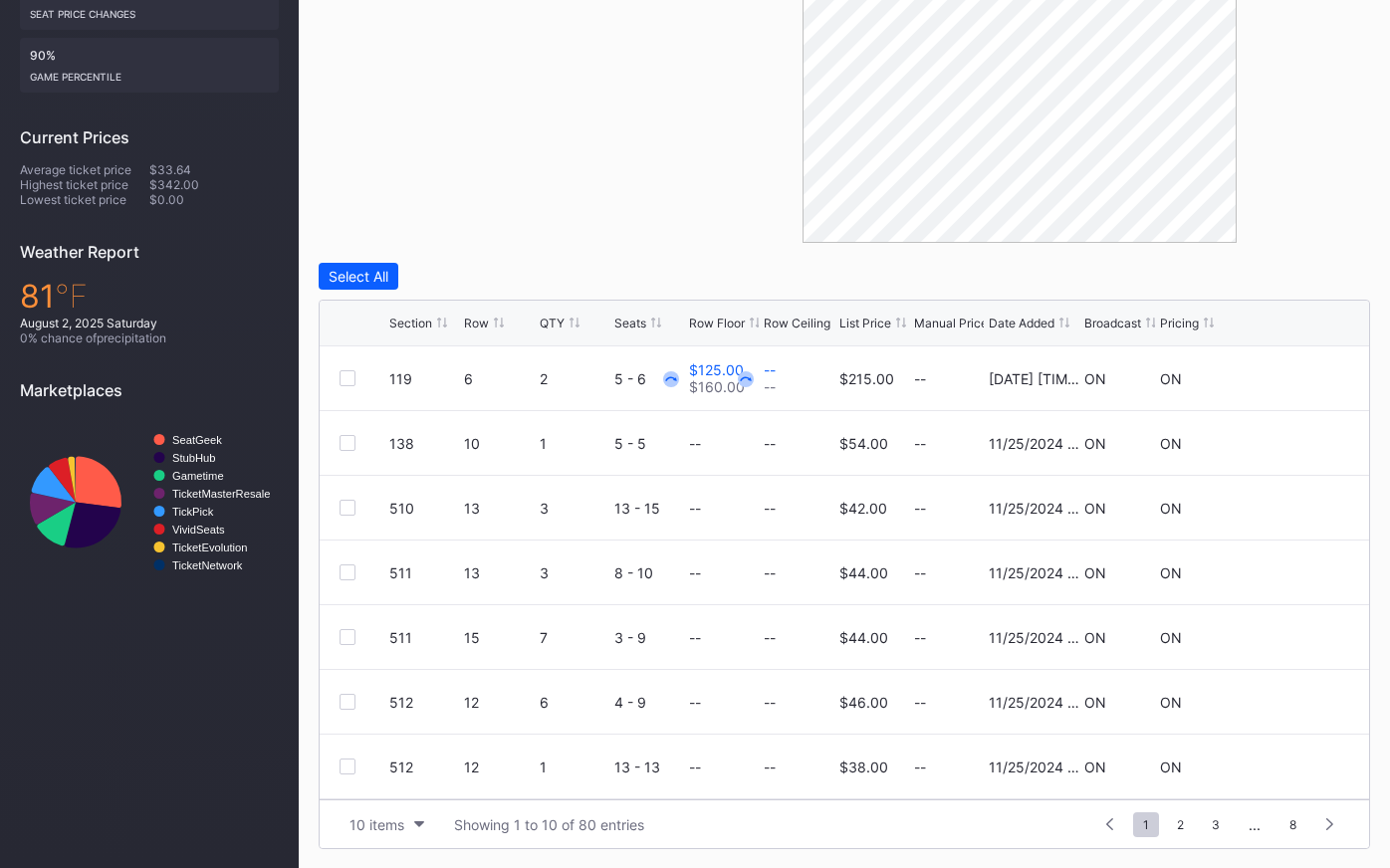 click on "List Price" at bounding box center [865, 323] 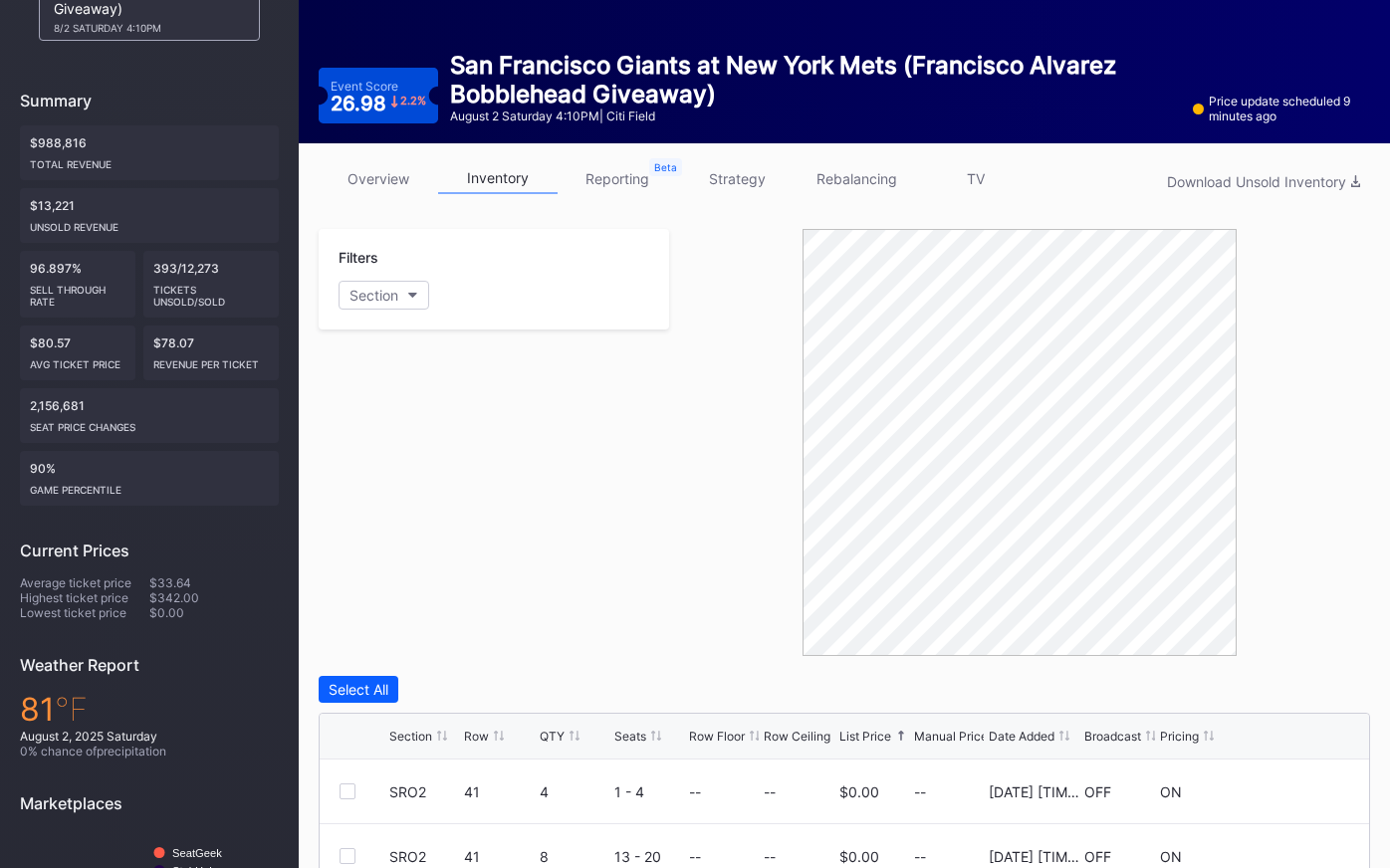 scroll, scrollTop: 0, scrollLeft: 0, axis: both 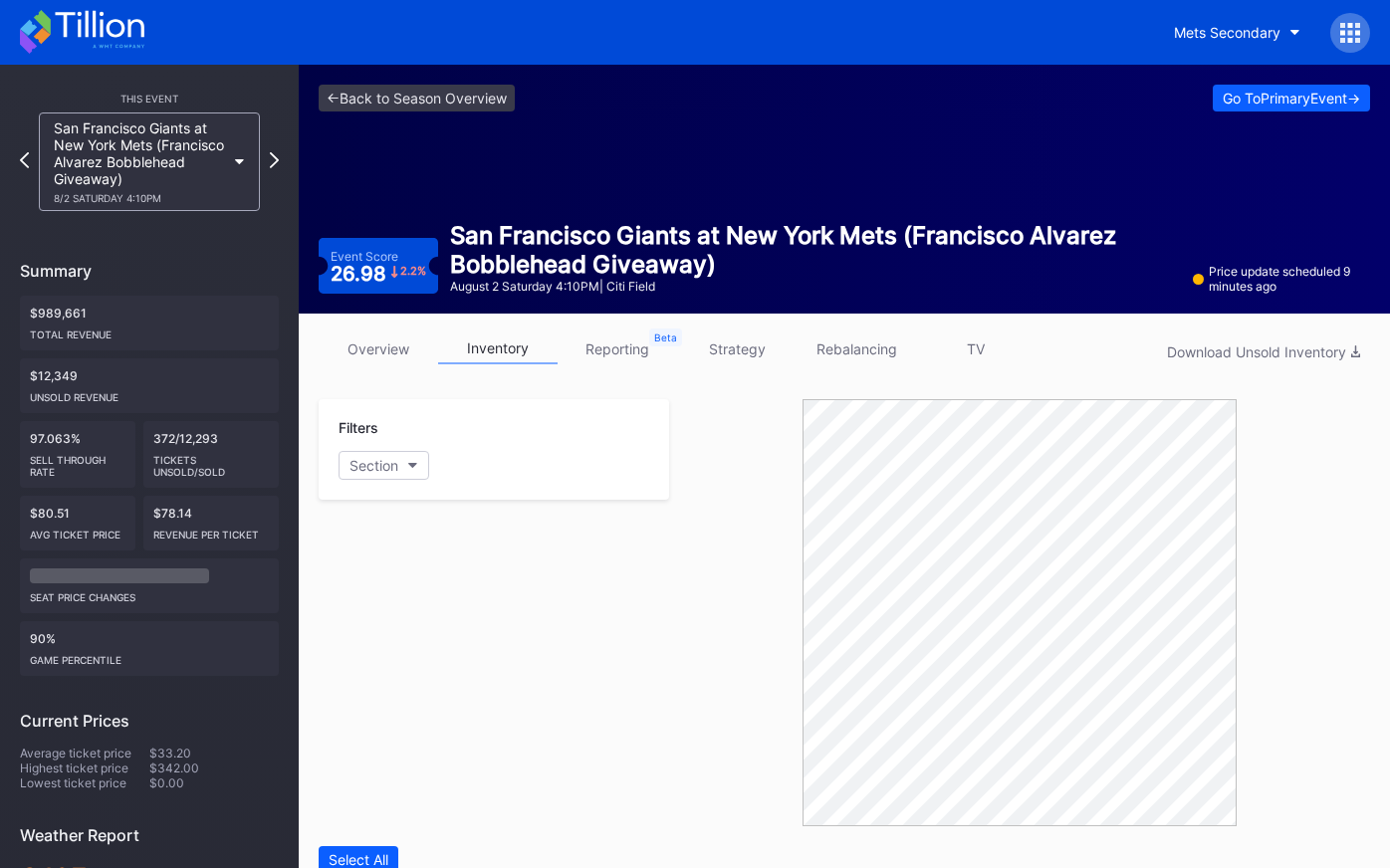 click on "strategy" at bounding box center (737, 348) 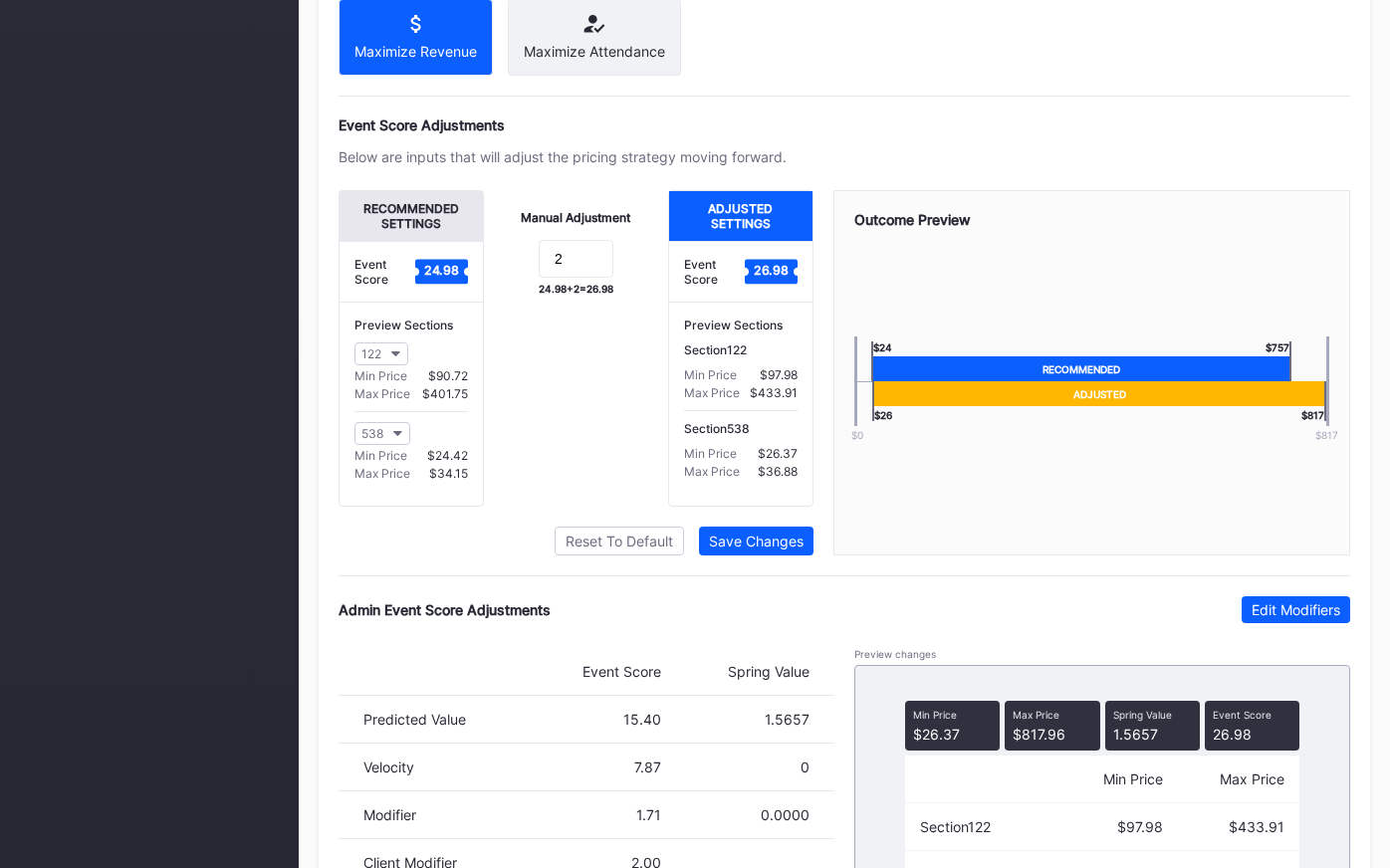 scroll, scrollTop: 1256, scrollLeft: 0, axis: vertical 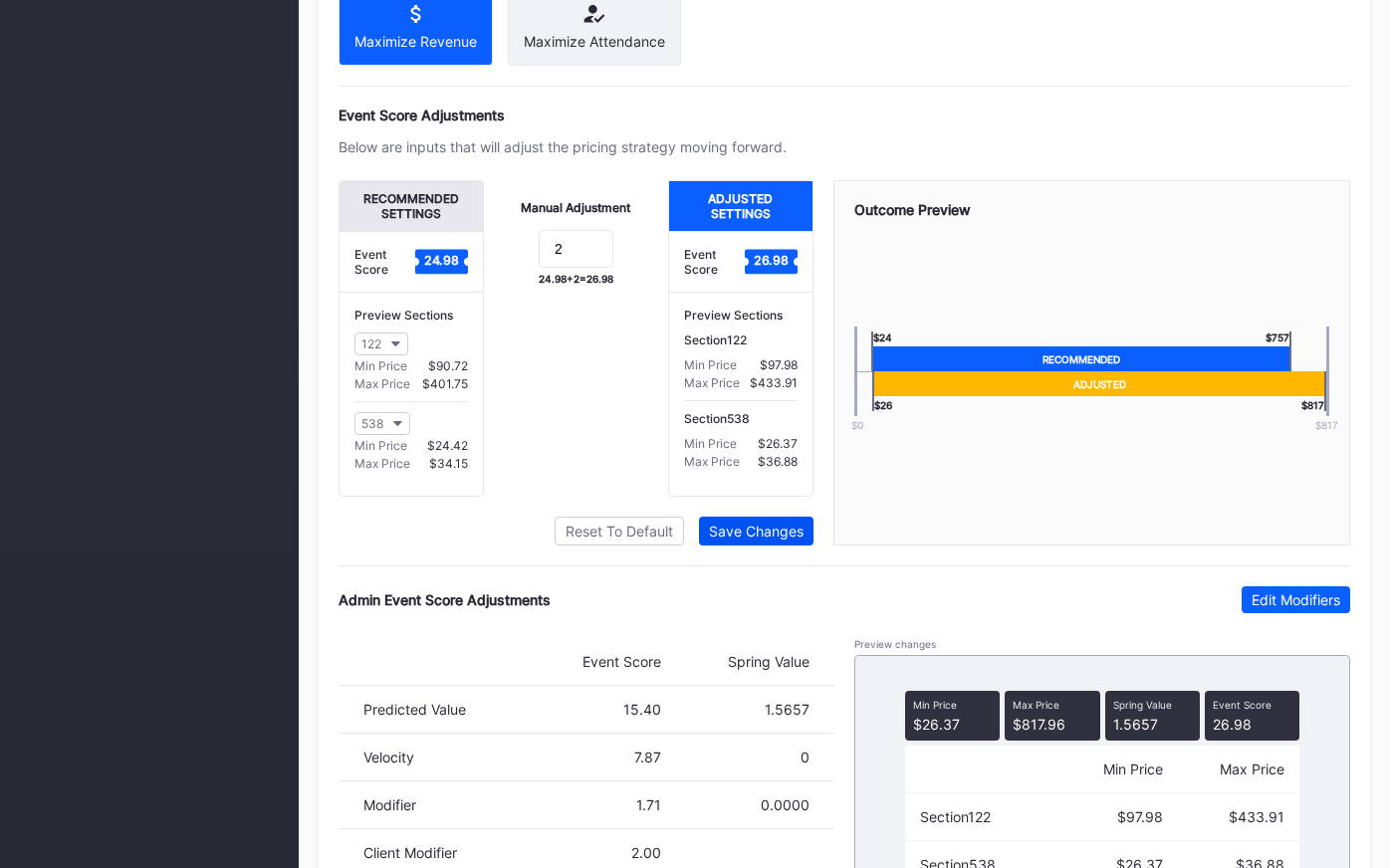 click on "Save Changes" at bounding box center (756, 531) 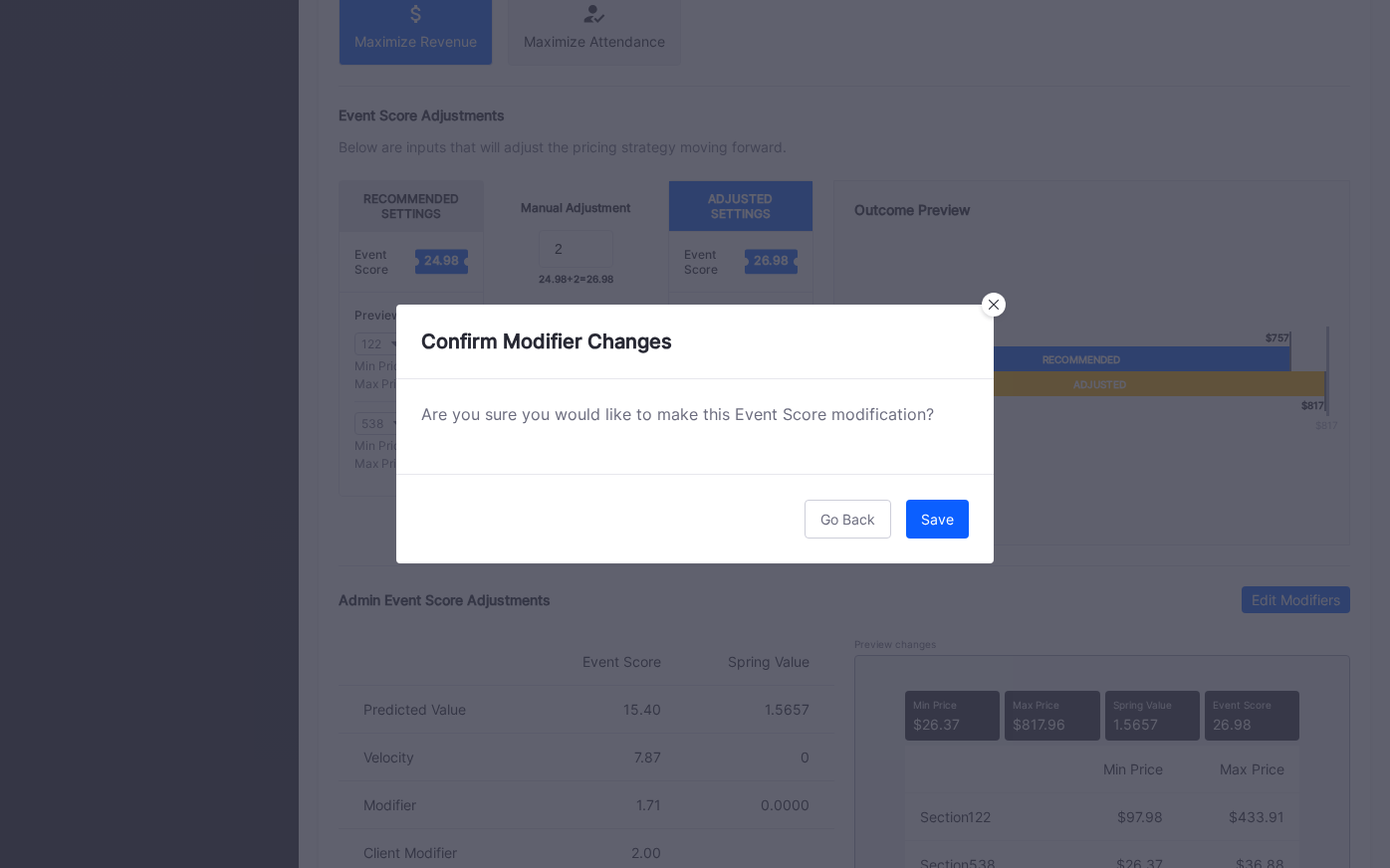 click on "Go Back Save" at bounding box center [695, 519] 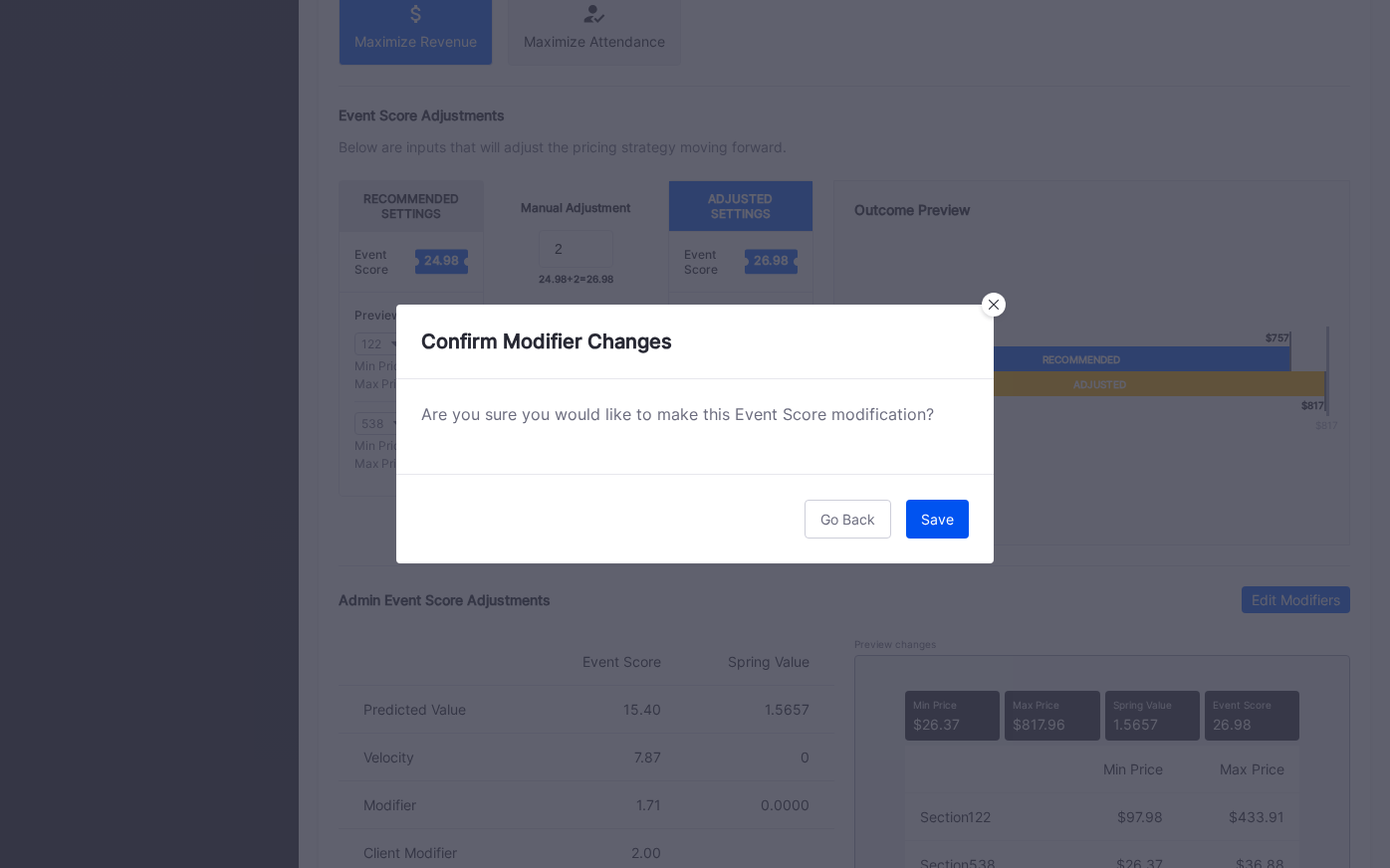 click on "Save" at bounding box center (937, 519) 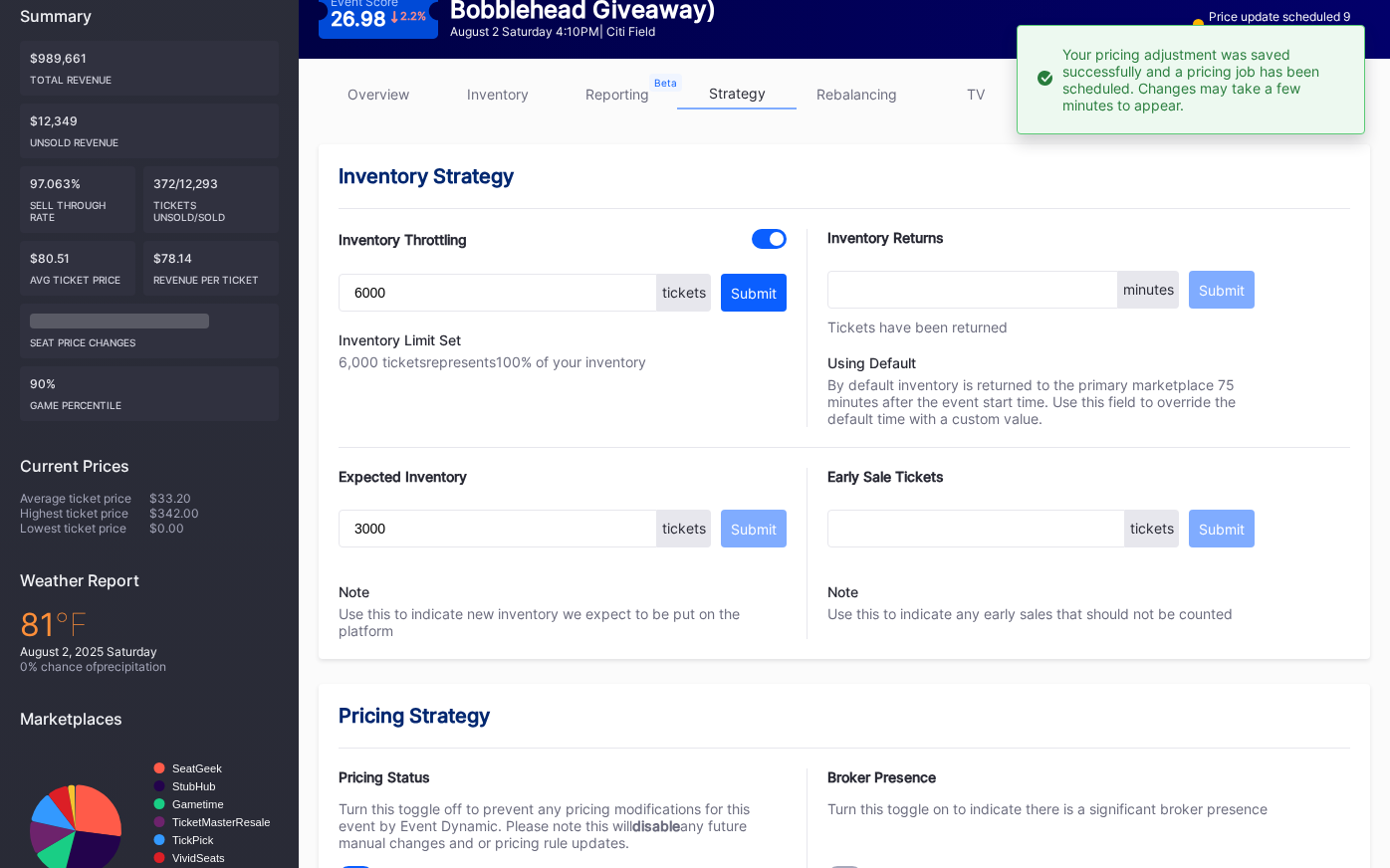 scroll, scrollTop: 0, scrollLeft: 0, axis: both 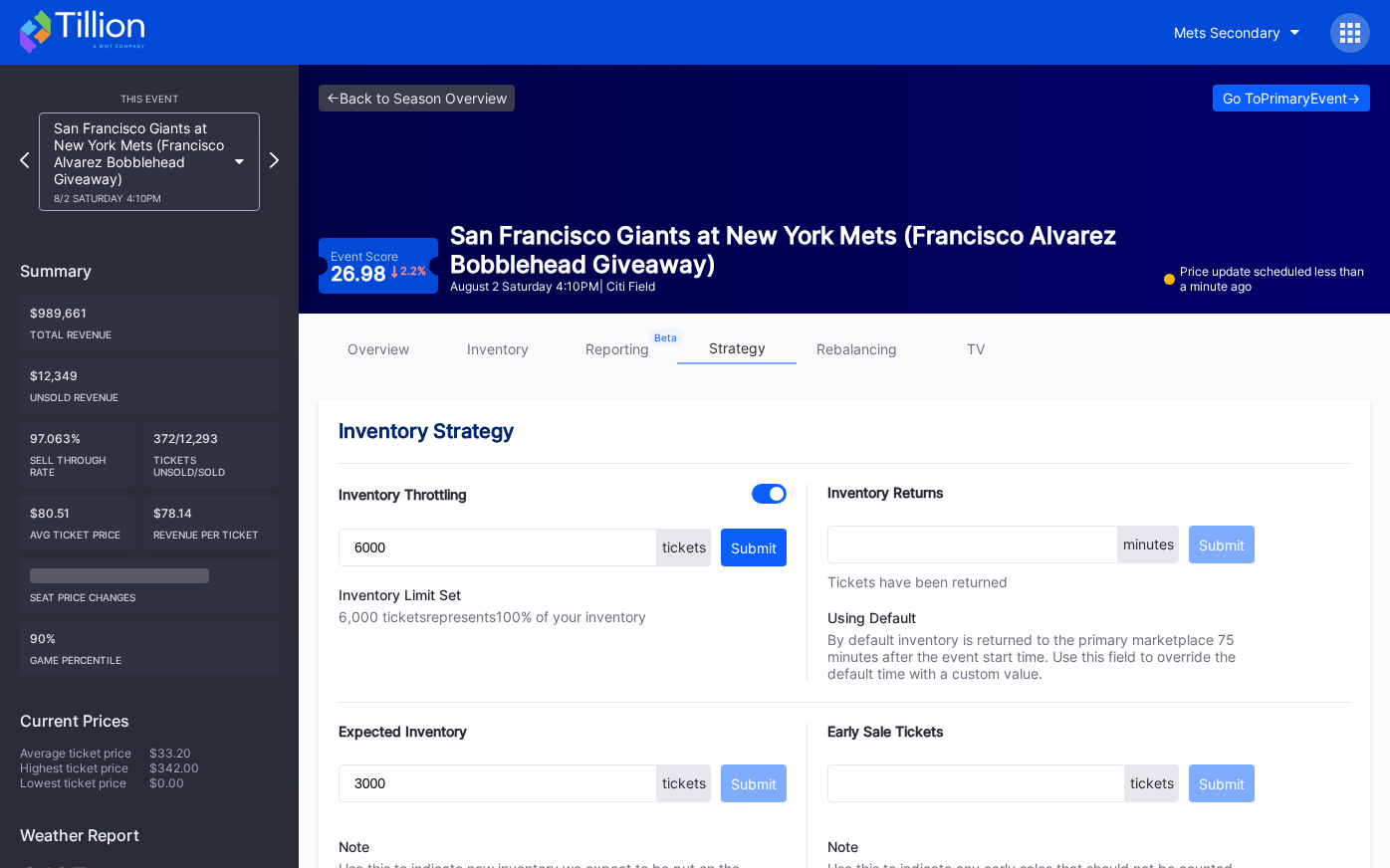 click on "overview" at bounding box center (378, 348) 